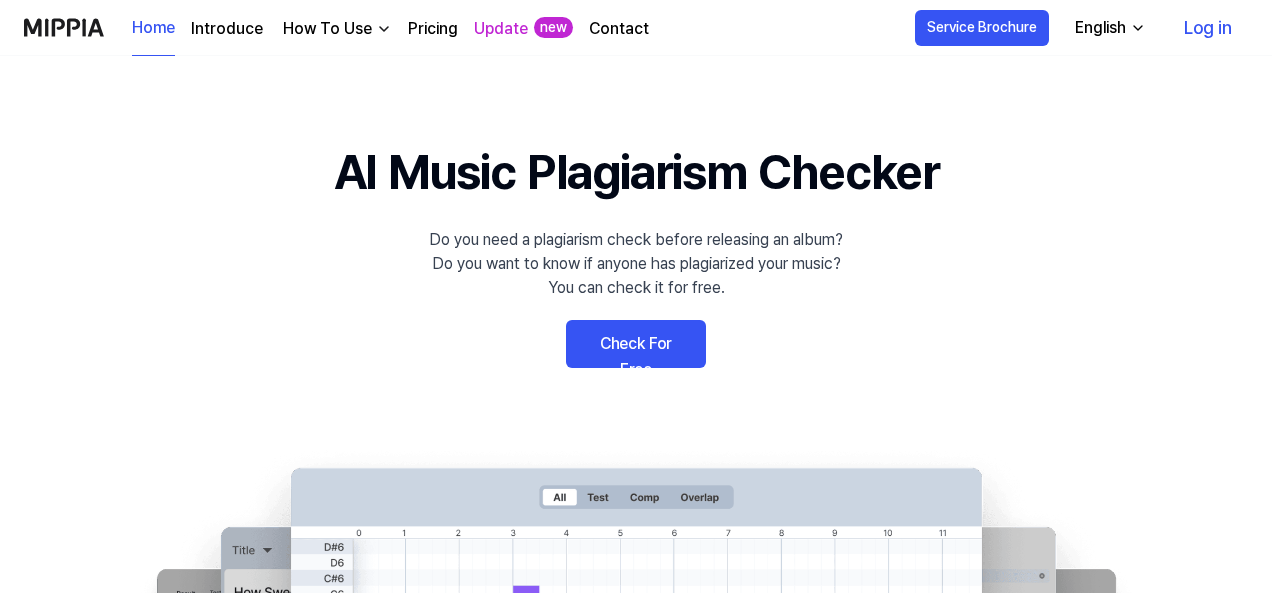 scroll, scrollTop: 200, scrollLeft: 0, axis: vertical 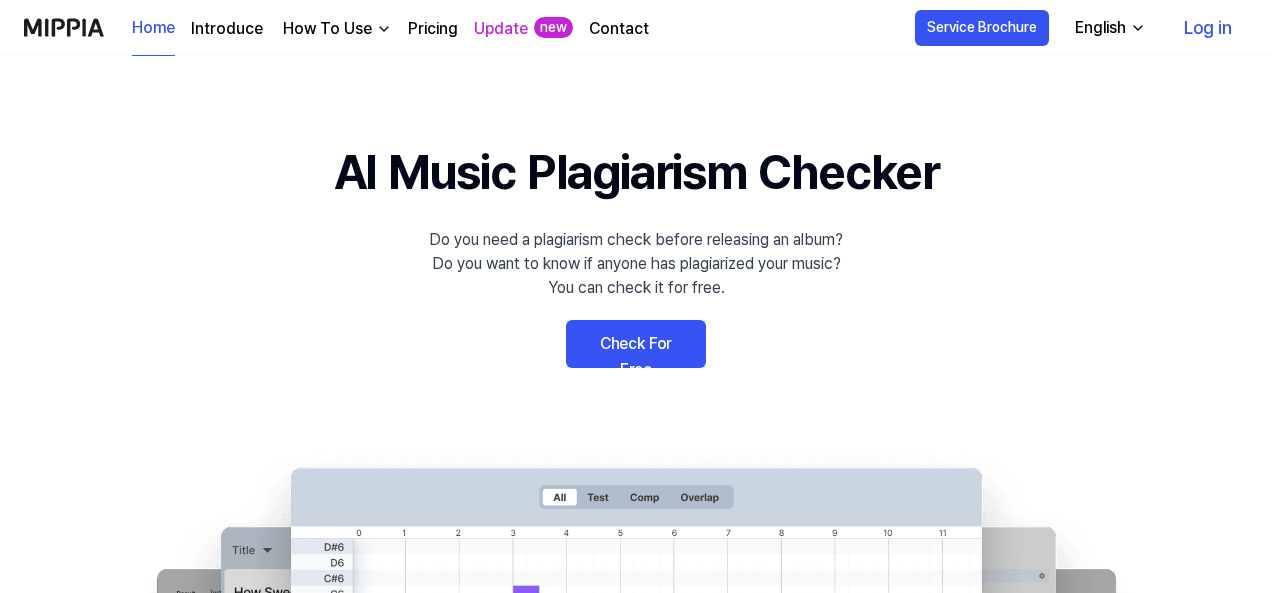 click on "Check For Free" at bounding box center (636, 344) 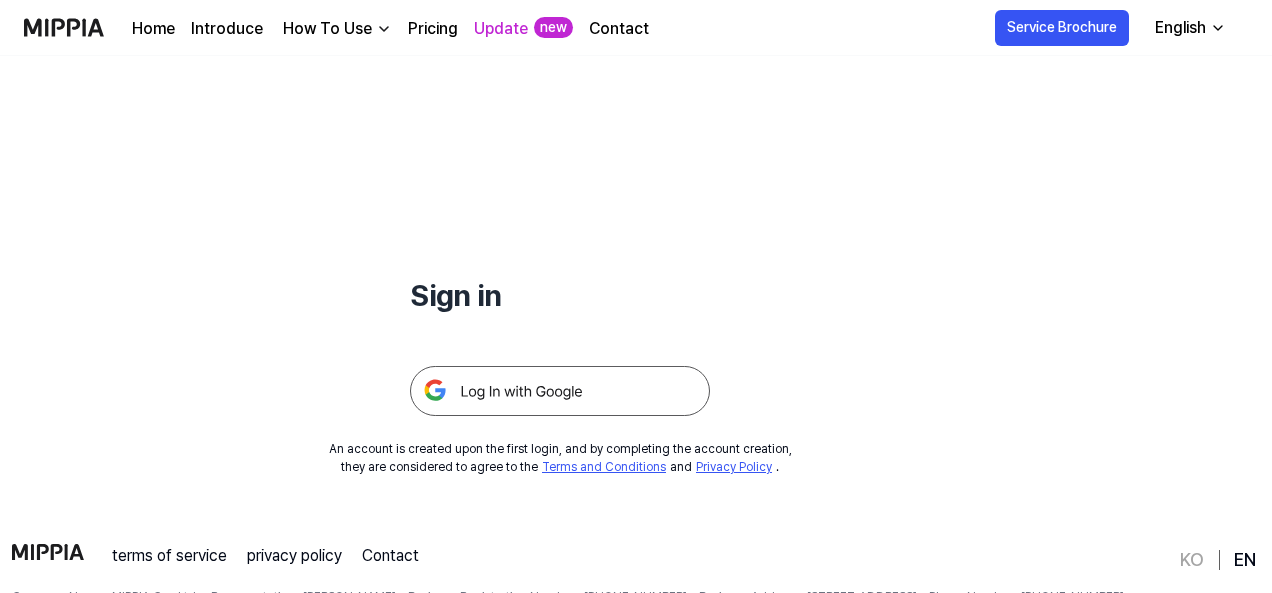 scroll, scrollTop: 192, scrollLeft: 0, axis: vertical 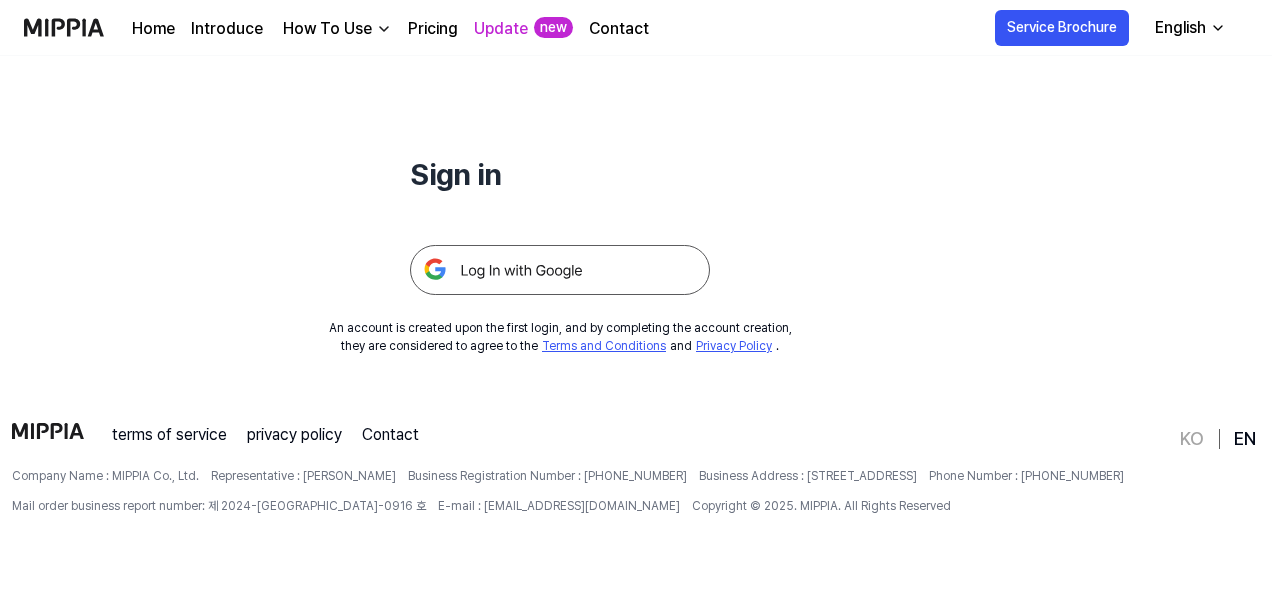click at bounding box center (560, 270) 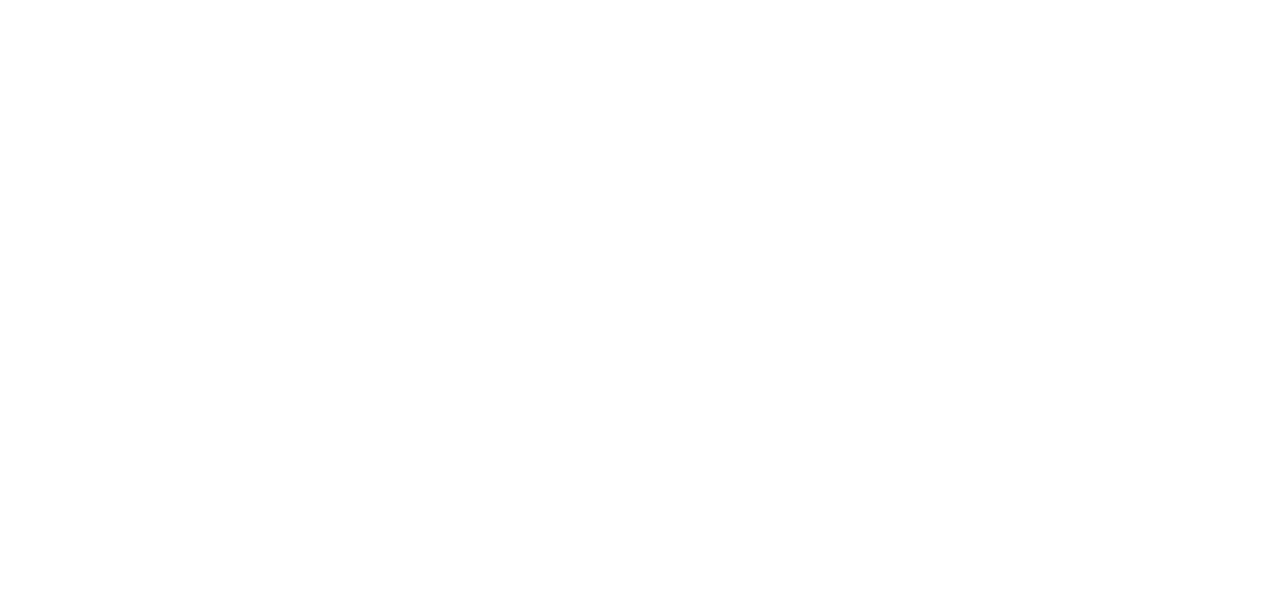 scroll, scrollTop: 0, scrollLeft: 0, axis: both 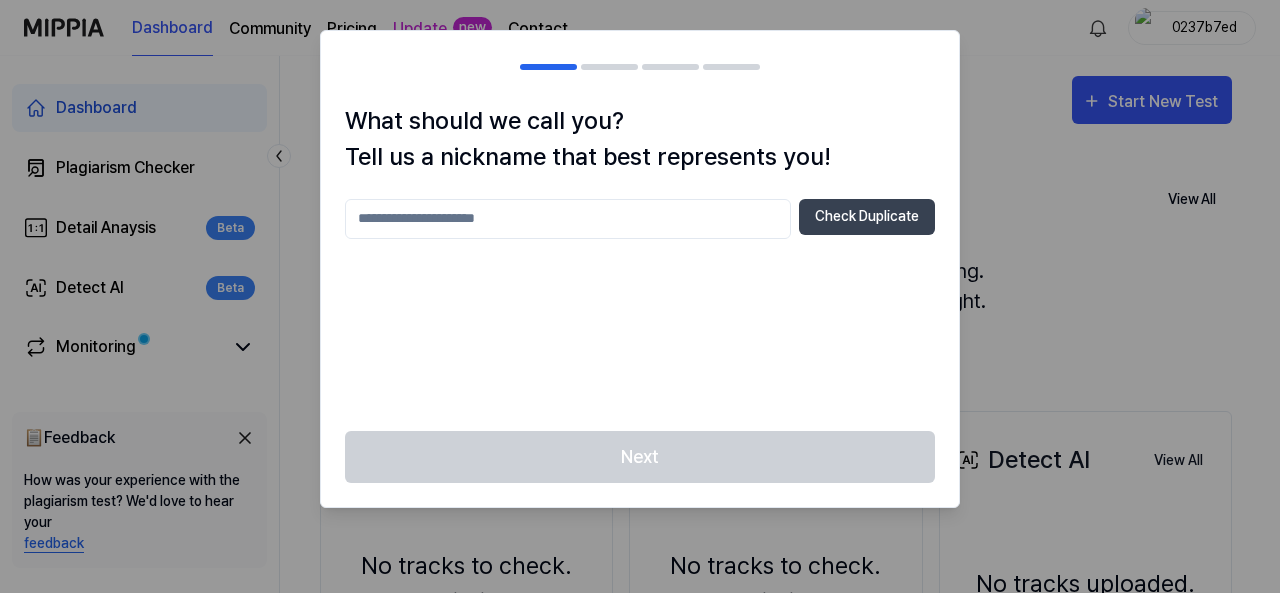 click at bounding box center [568, 219] 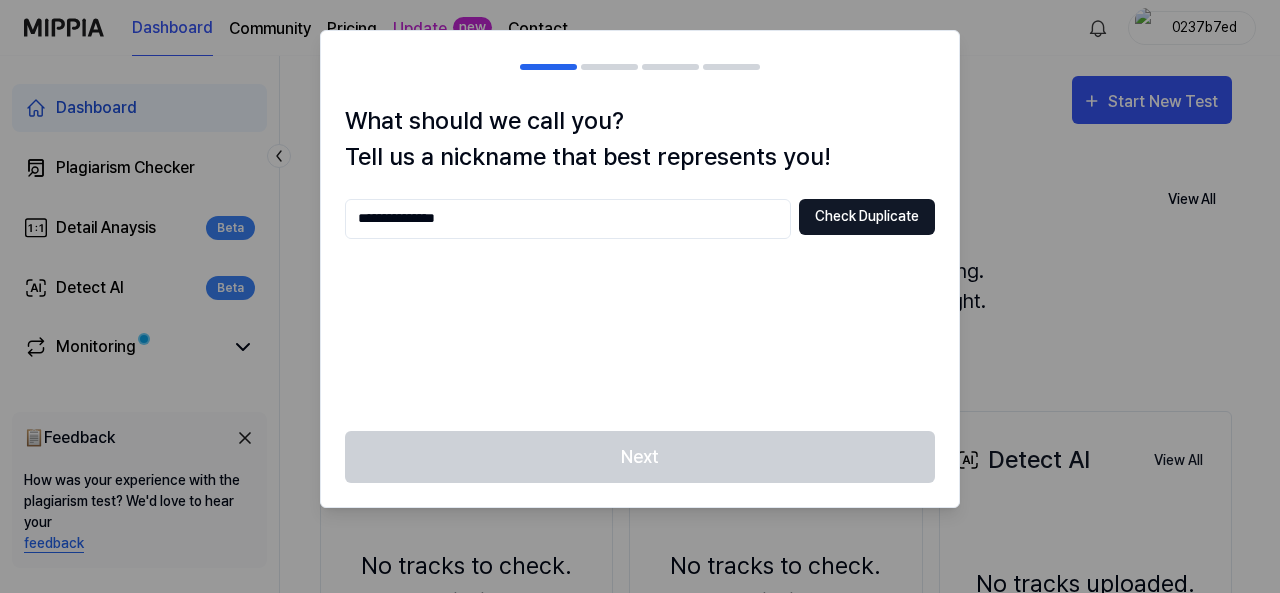 type on "**********" 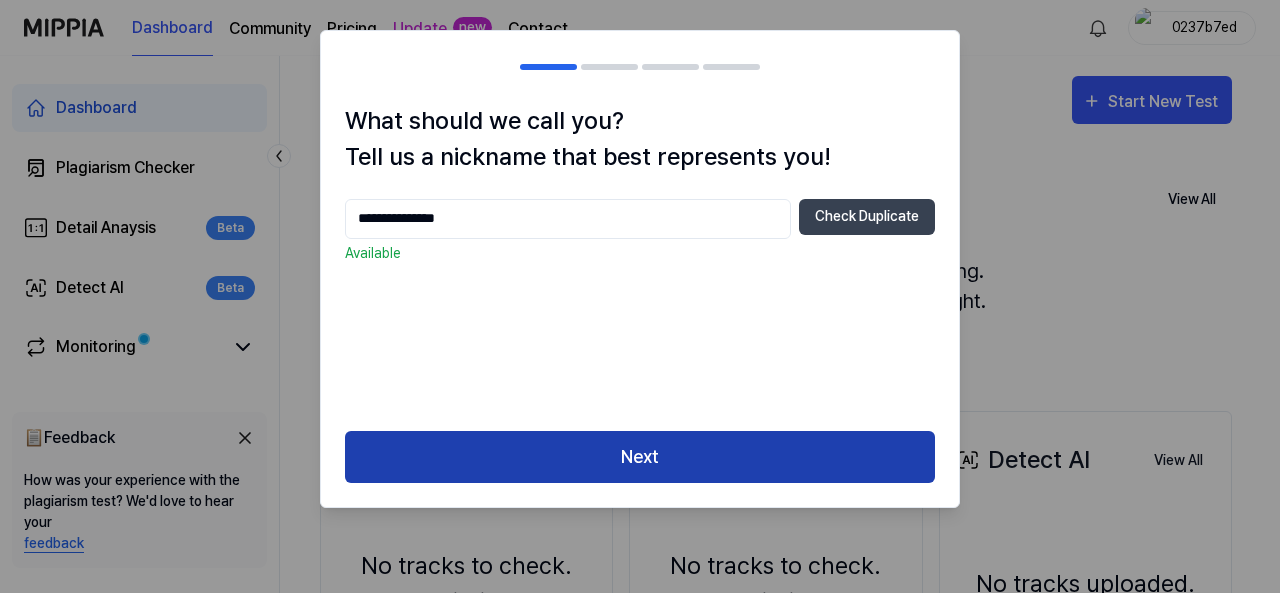 click on "Next" at bounding box center (640, 457) 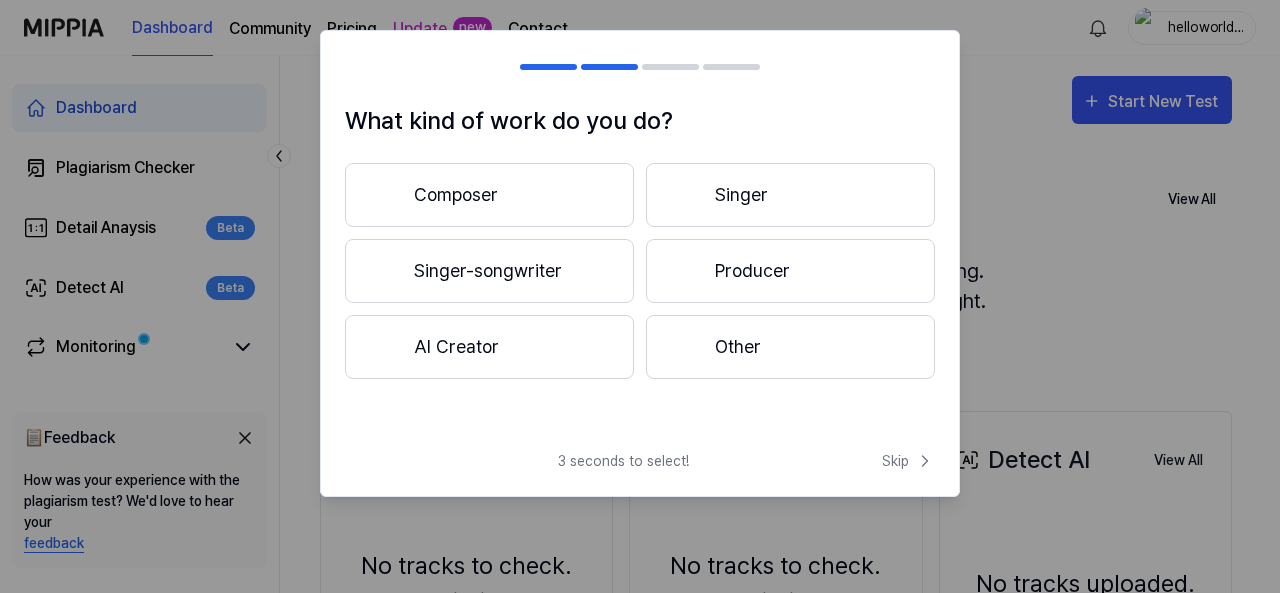 click on "Composer" at bounding box center (489, 195) 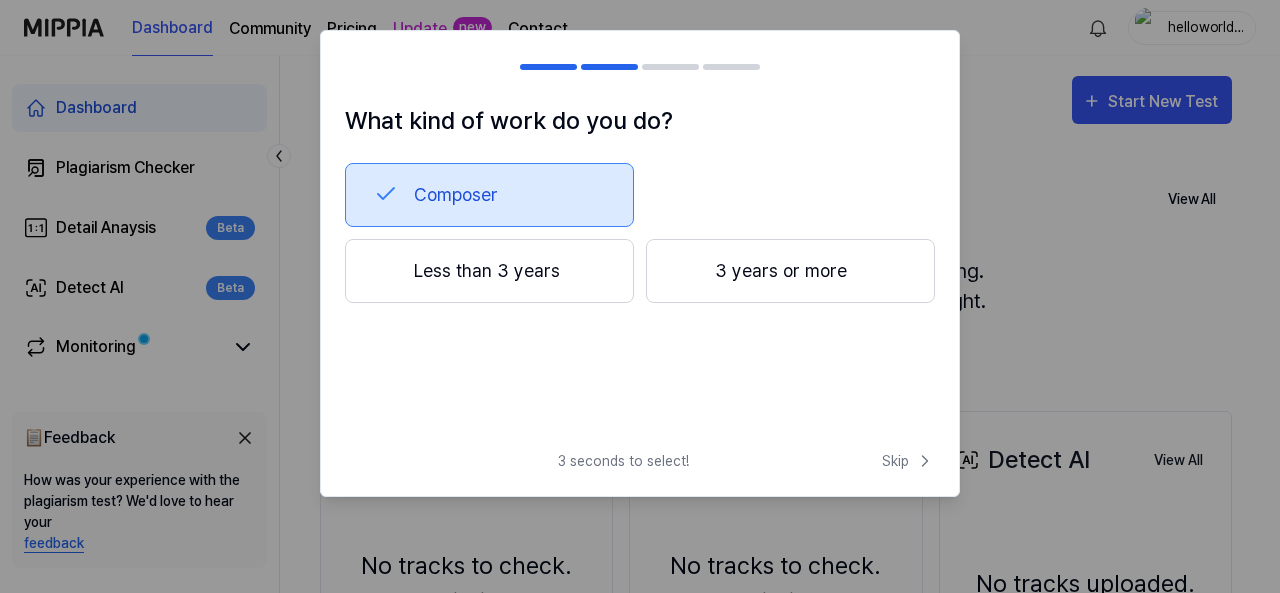 click on "Less than 3 years" at bounding box center [489, 271] 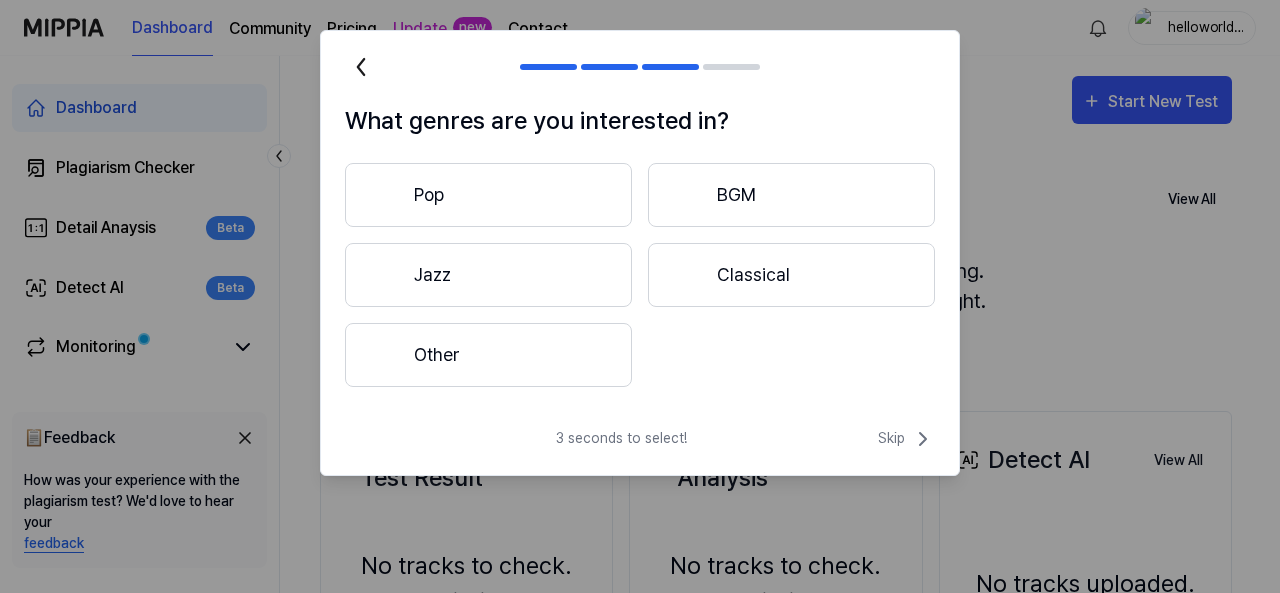 click on "Other" at bounding box center [488, 355] 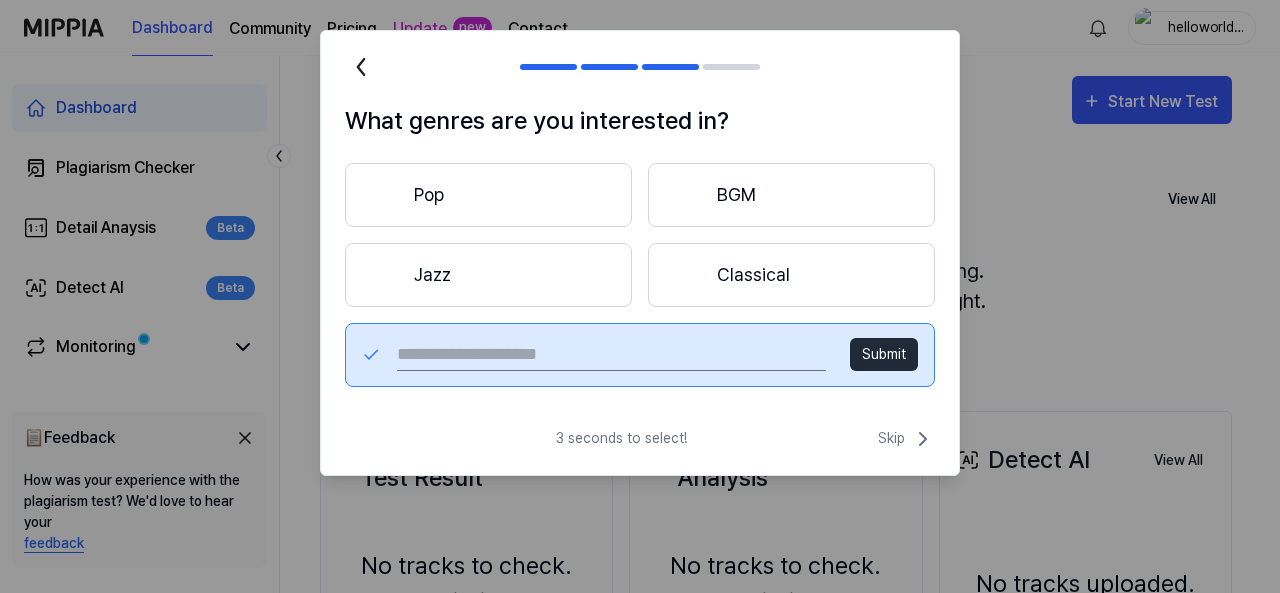 click at bounding box center (611, 355) 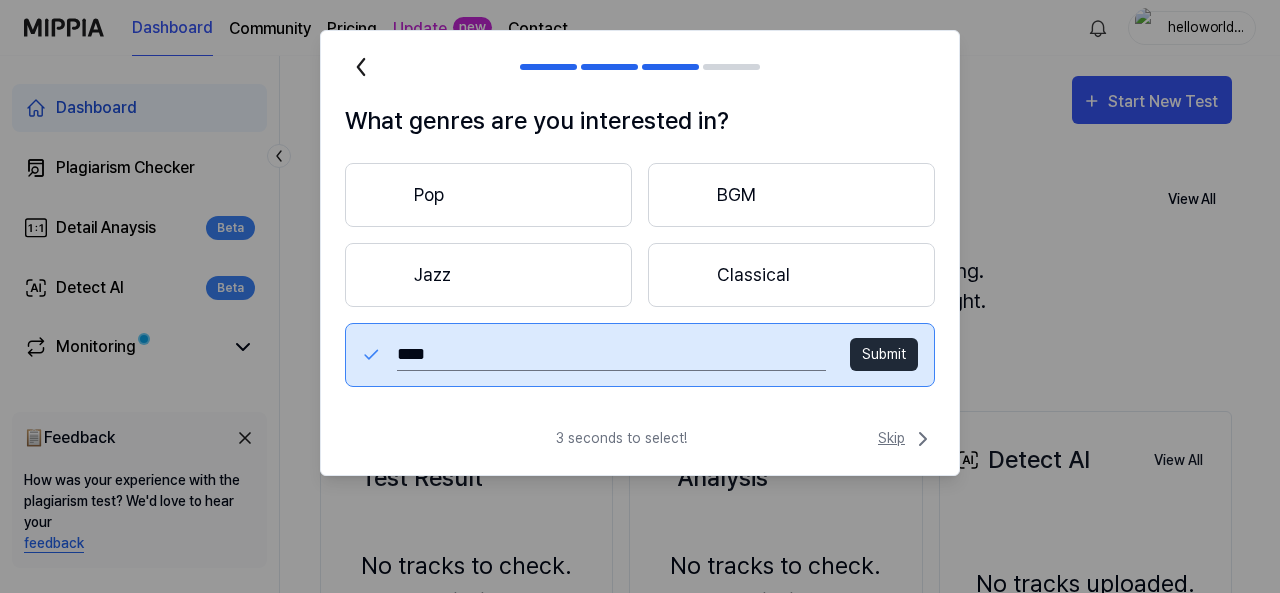 type on "****" 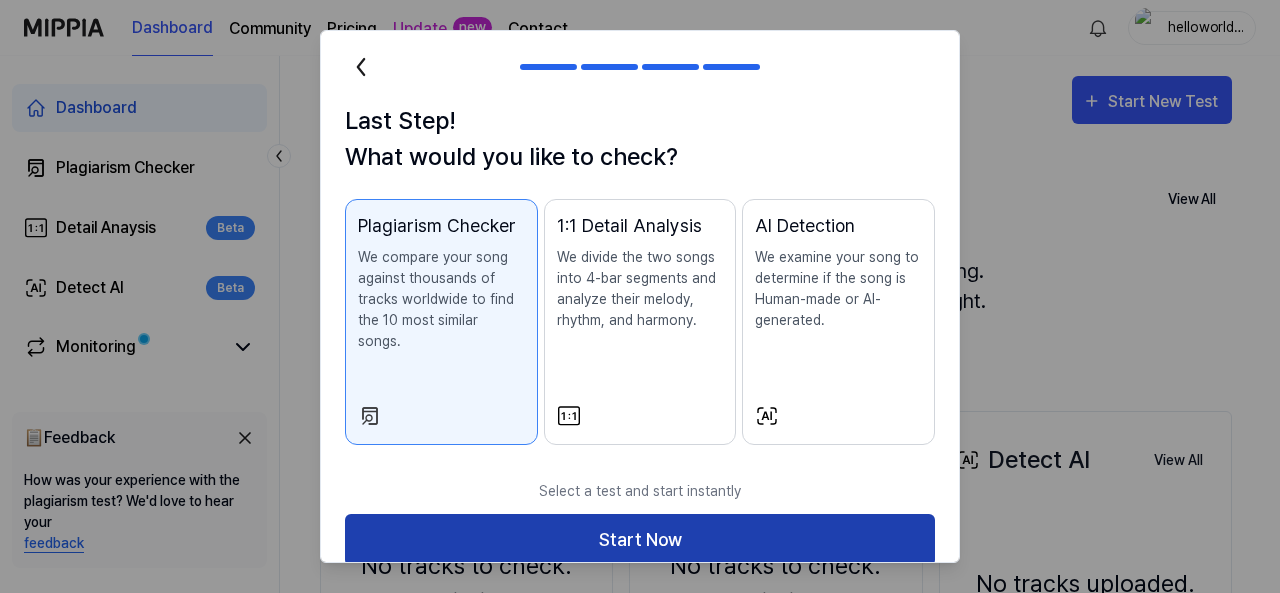 click on "Start Now" at bounding box center (640, 540) 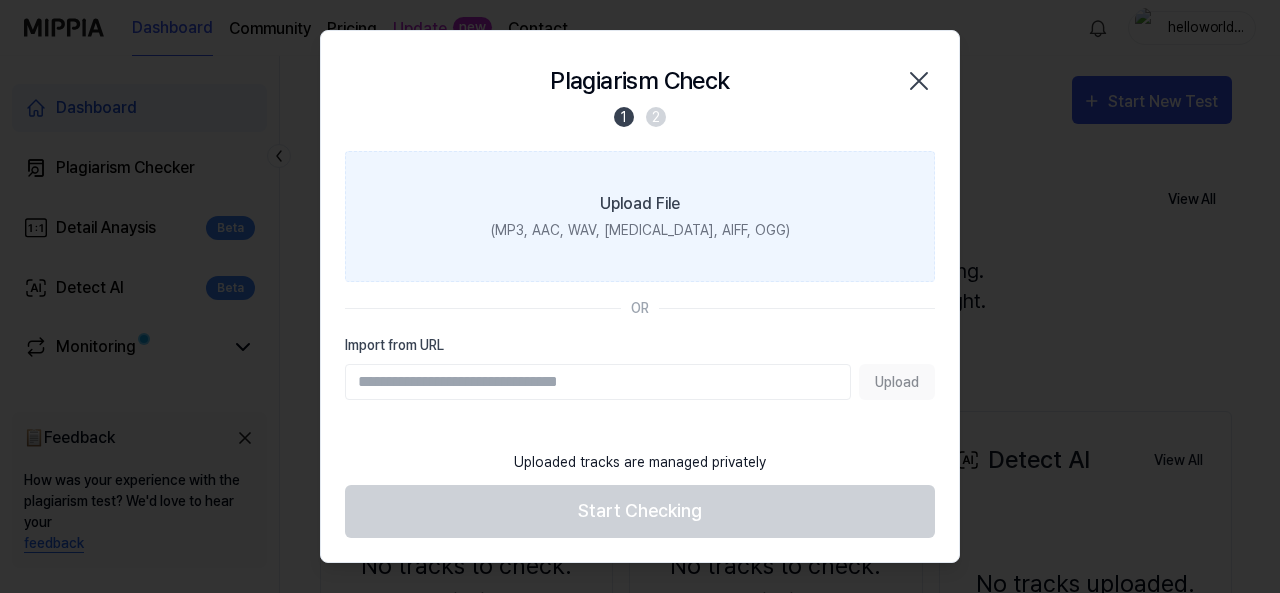 click on "Upload File (MP3, AAC, WAV, [MEDICAL_DATA], AIFF, OGG)" at bounding box center [640, 216] 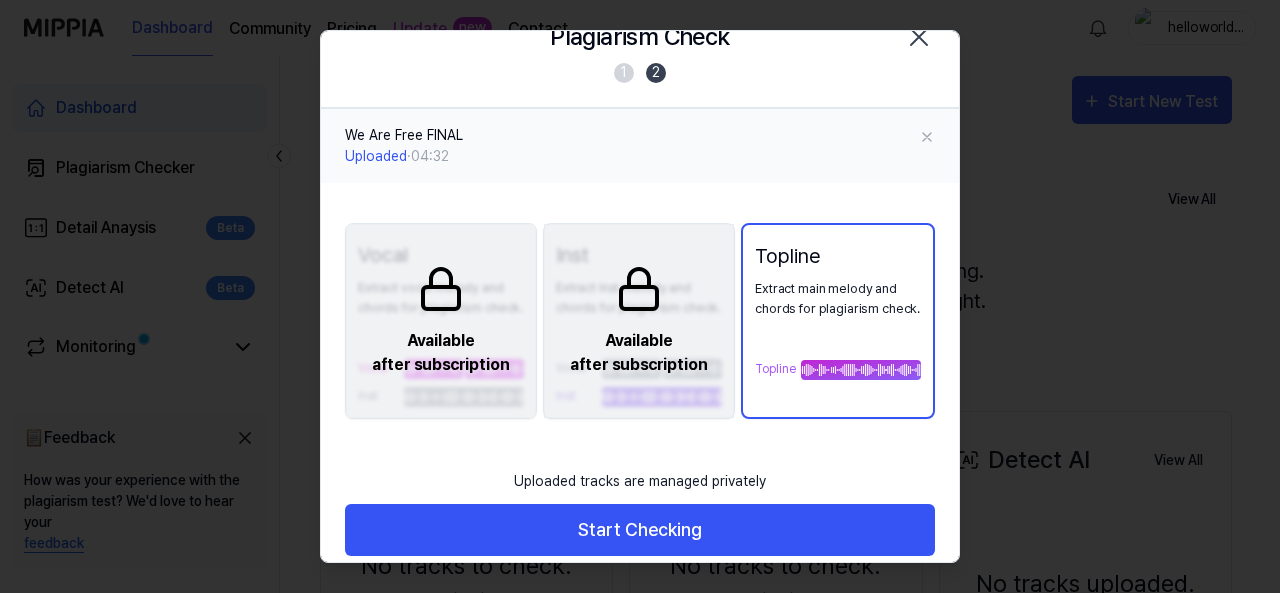 scroll, scrollTop: 62, scrollLeft: 0, axis: vertical 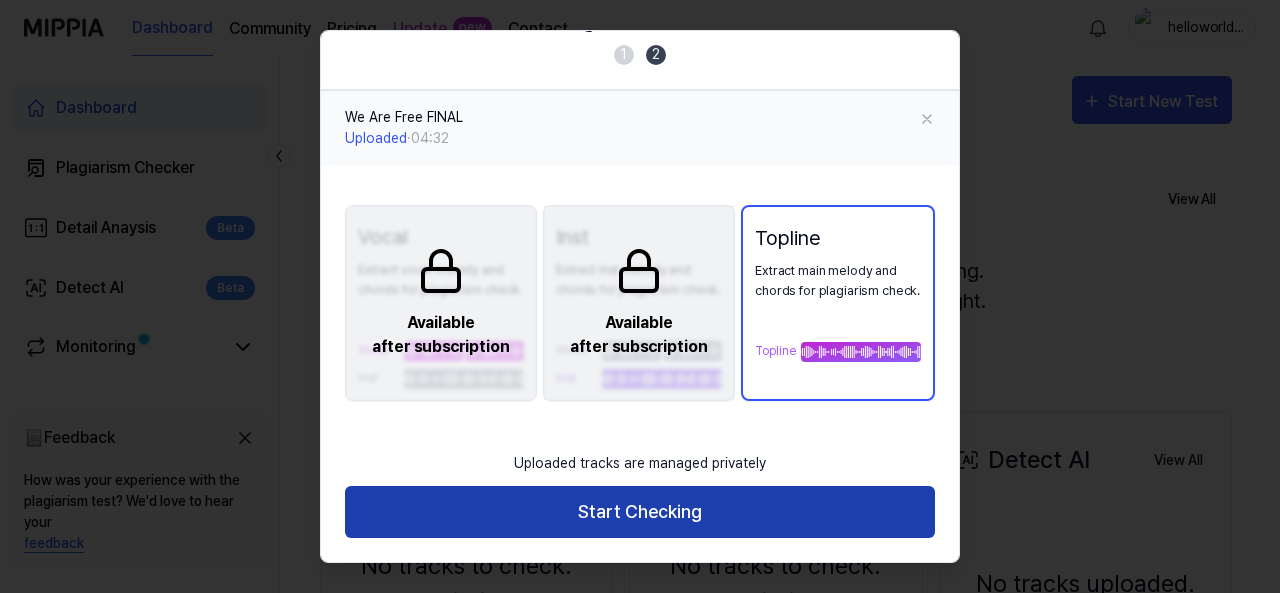 click on "Start Checking" at bounding box center [640, 512] 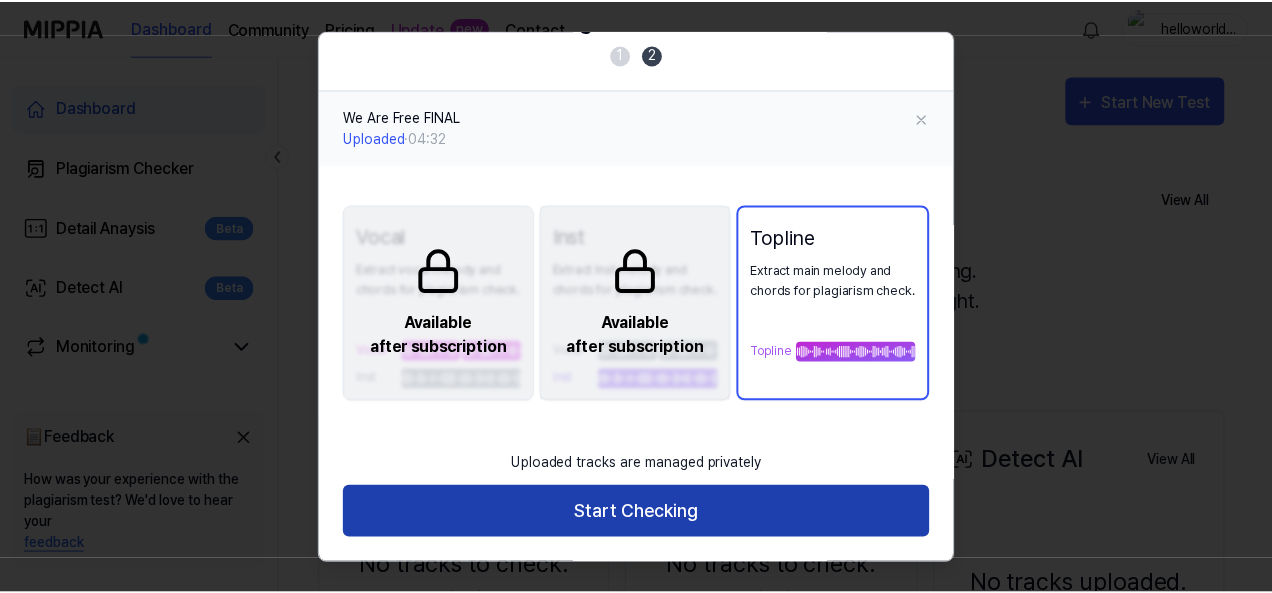 scroll, scrollTop: 0, scrollLeft: 0, axis: both 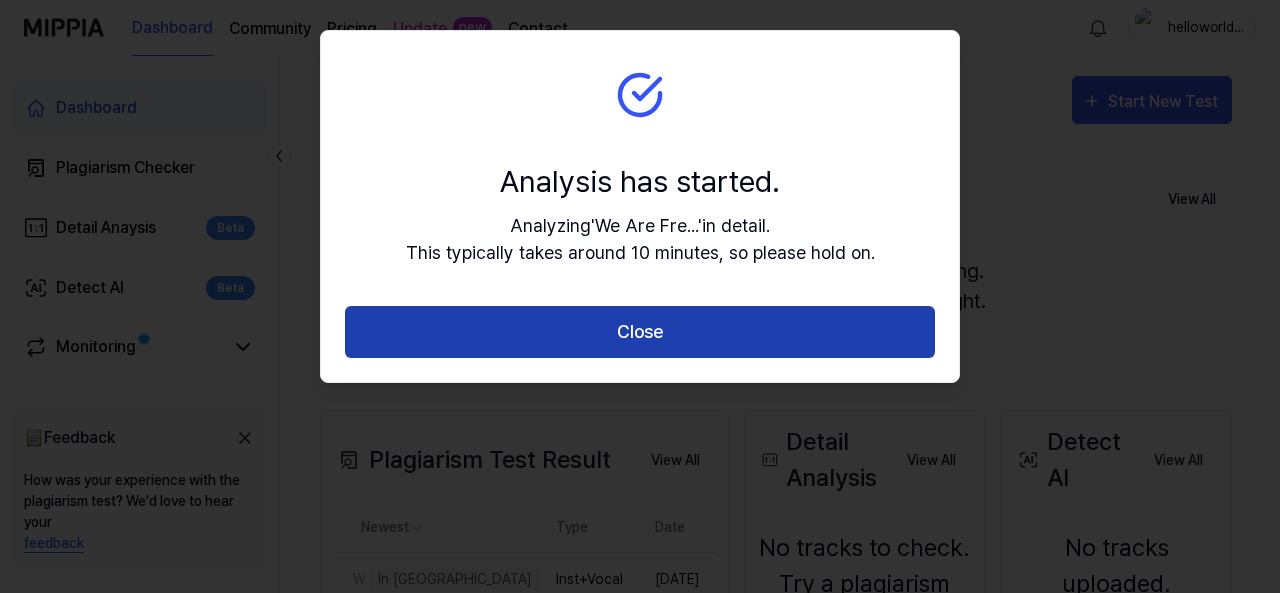 click on "Close" at bounding box center (640, 332) 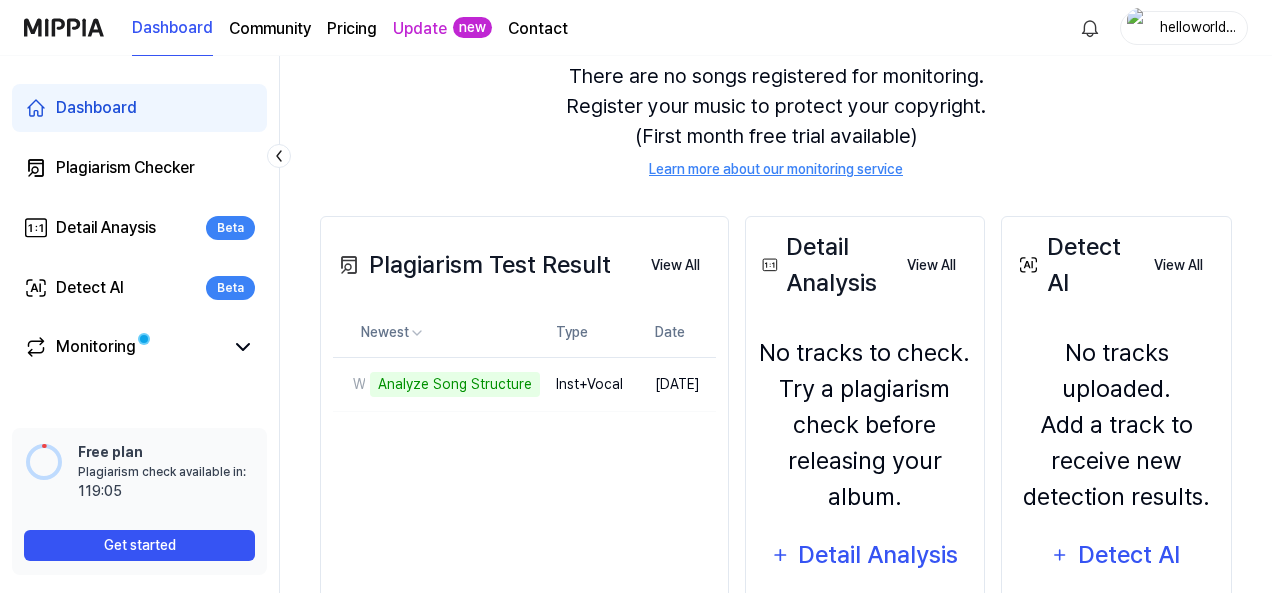 scroll, scrollTop: 200, scrollLeft: 0, axis: vertical 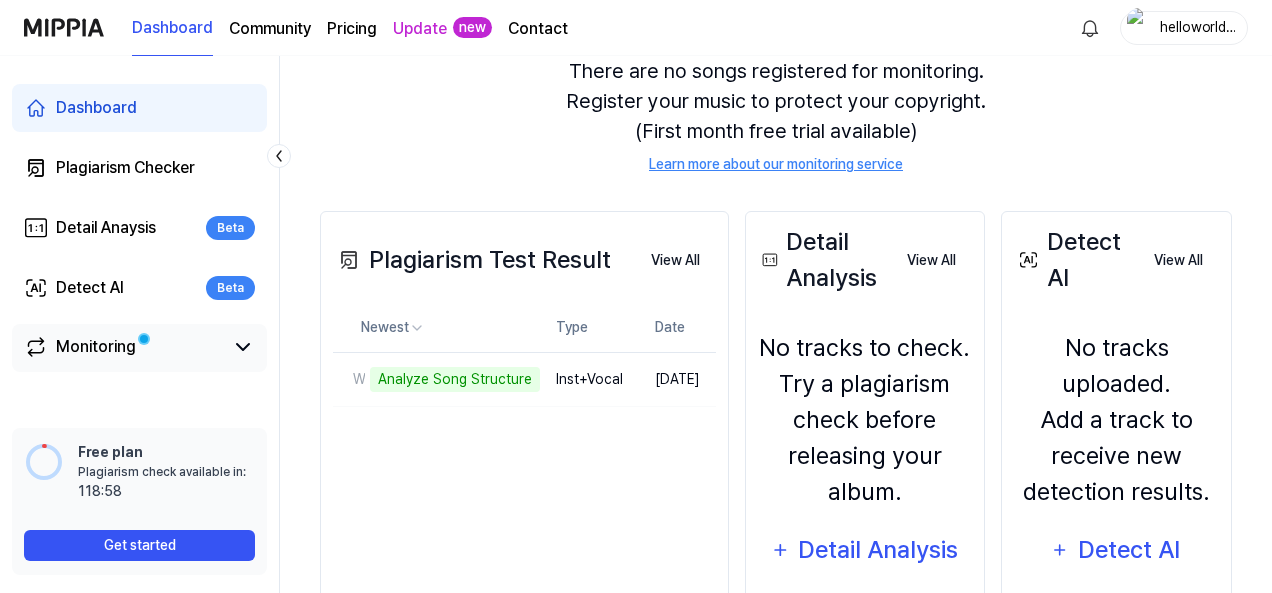 click on "Monitoring" at bounding box center (139, 347) 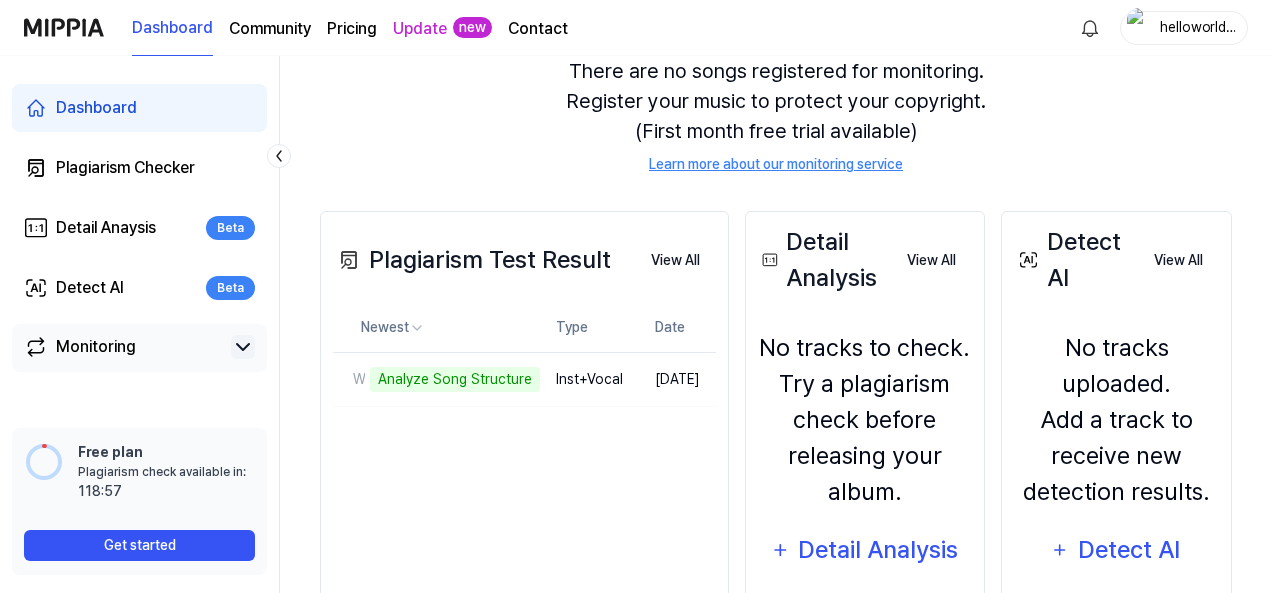 click 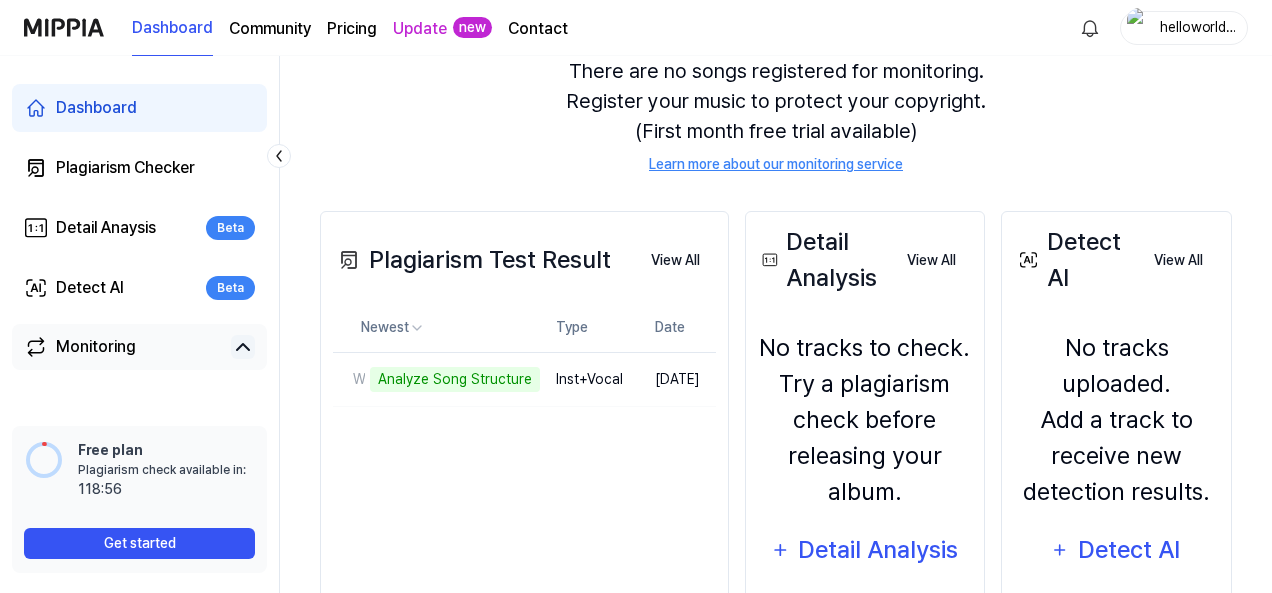click 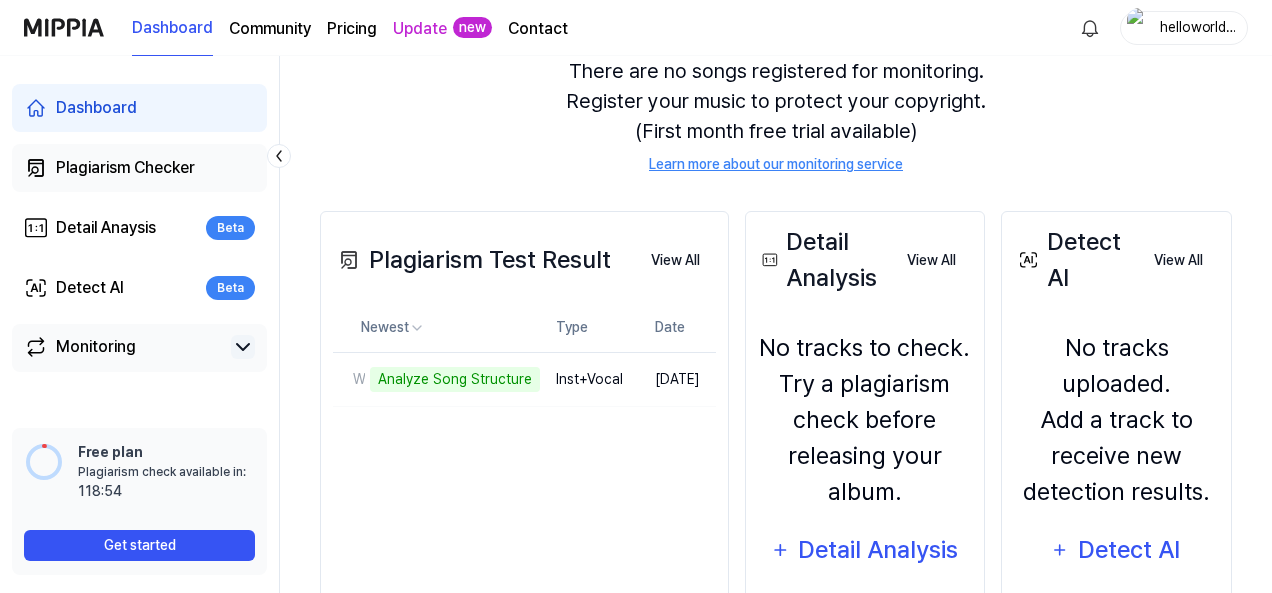 click on "Plagiarism Checker" at bounding box center (125, 168) 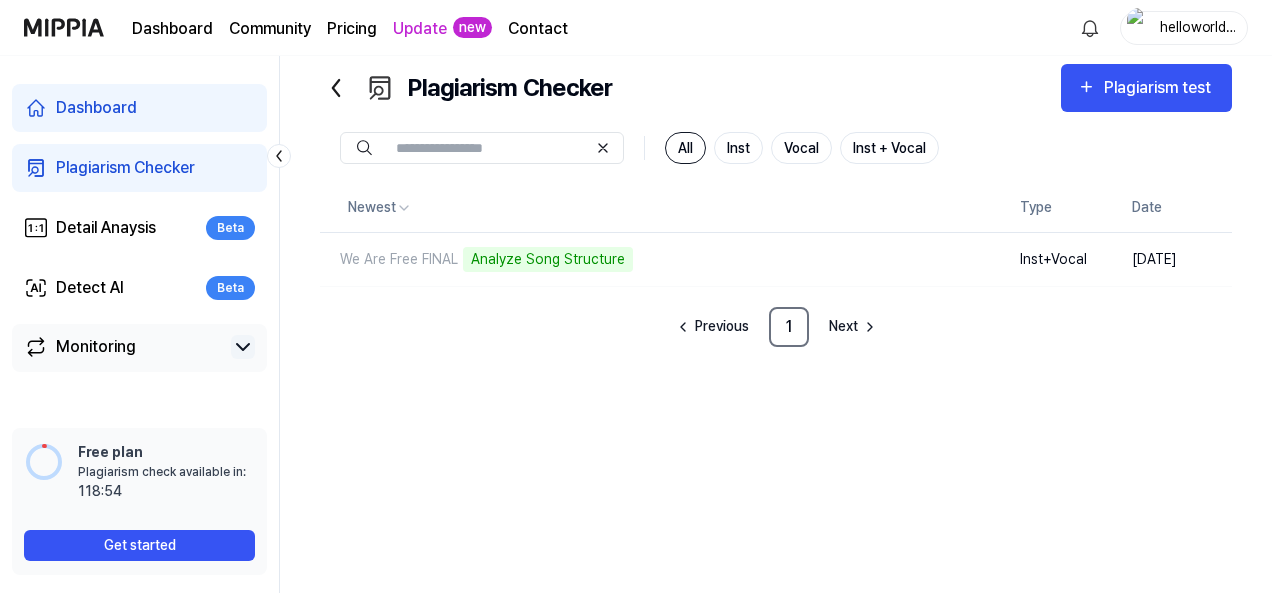 scroll, scrollTop: 45, scrollLeft: 0, axis: vertical 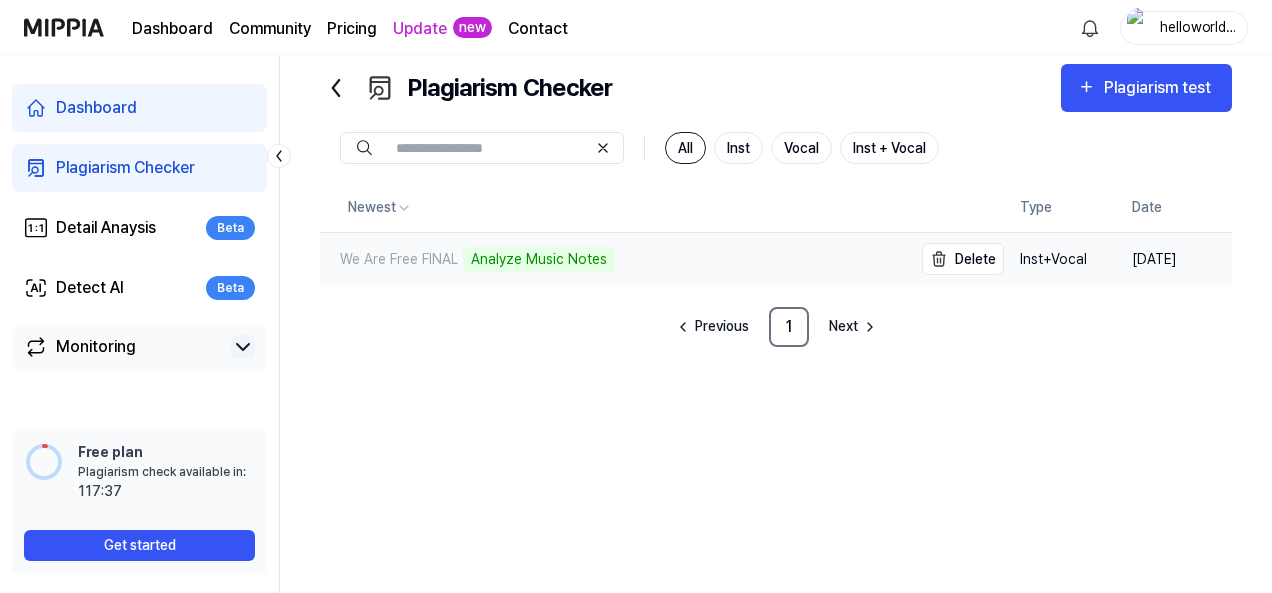 click on "We Are Free FINAL" at bounding box center [389, 259] 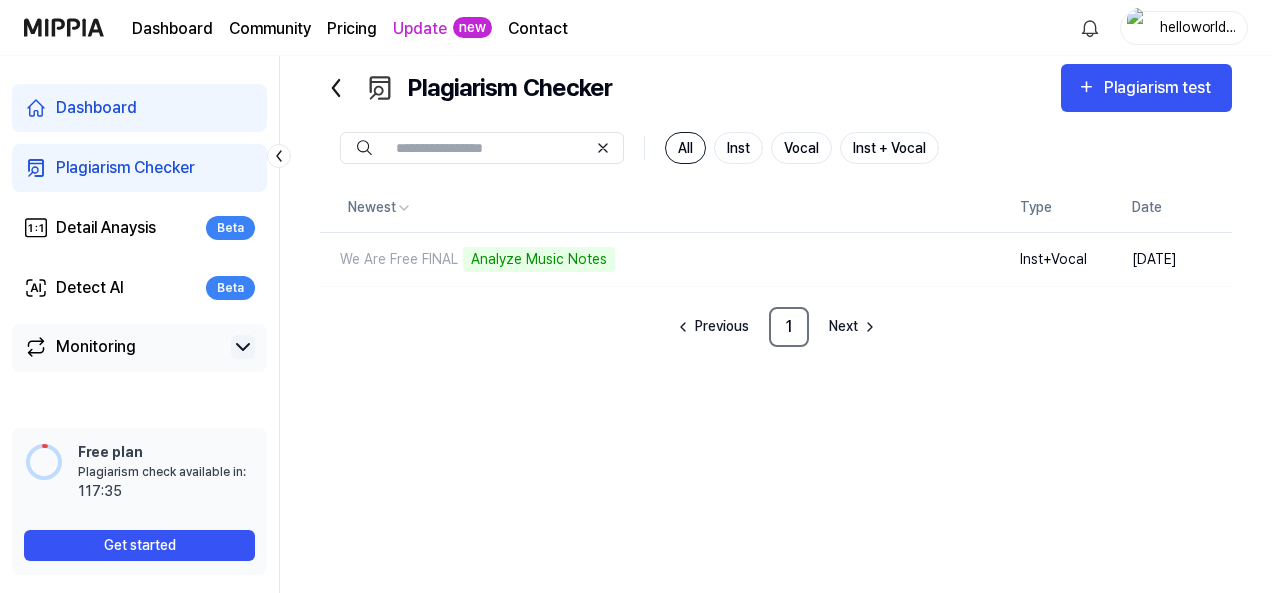 click on "Dashboard" at bounding box center [96, 108] 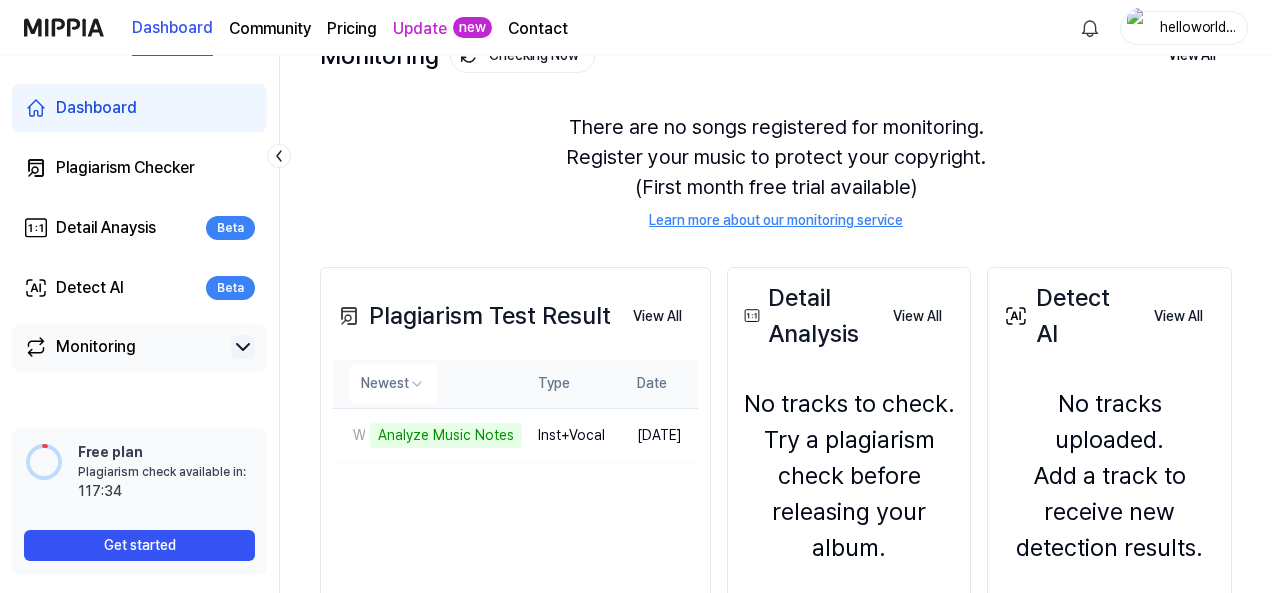 scroll, scrollTop: 145, scrollLeft: 0, axis: vertical 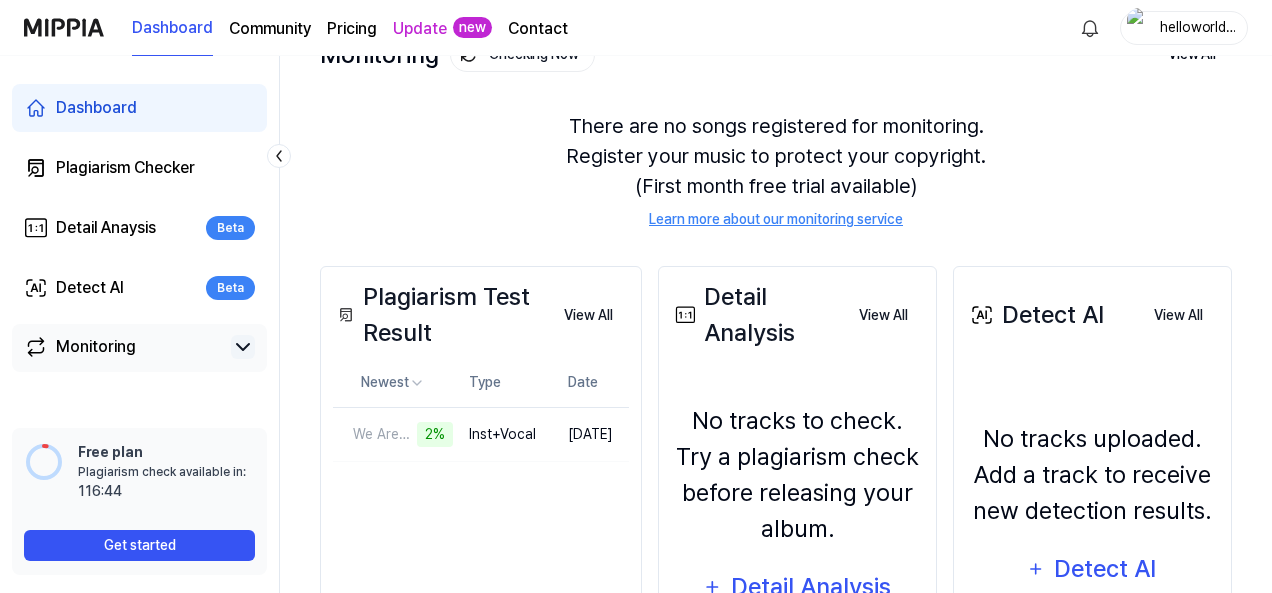 click on "Monitoring" at bounding box center (123, 347) 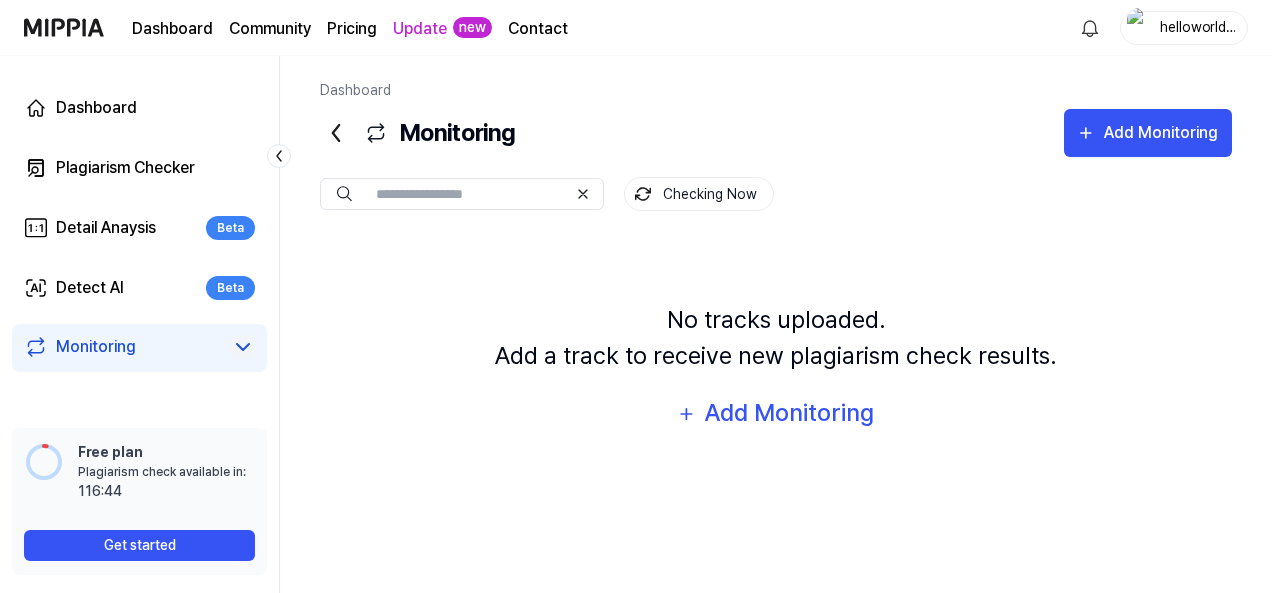 scroll, scrollTop: 0, scrollLeft: 0, axis: both 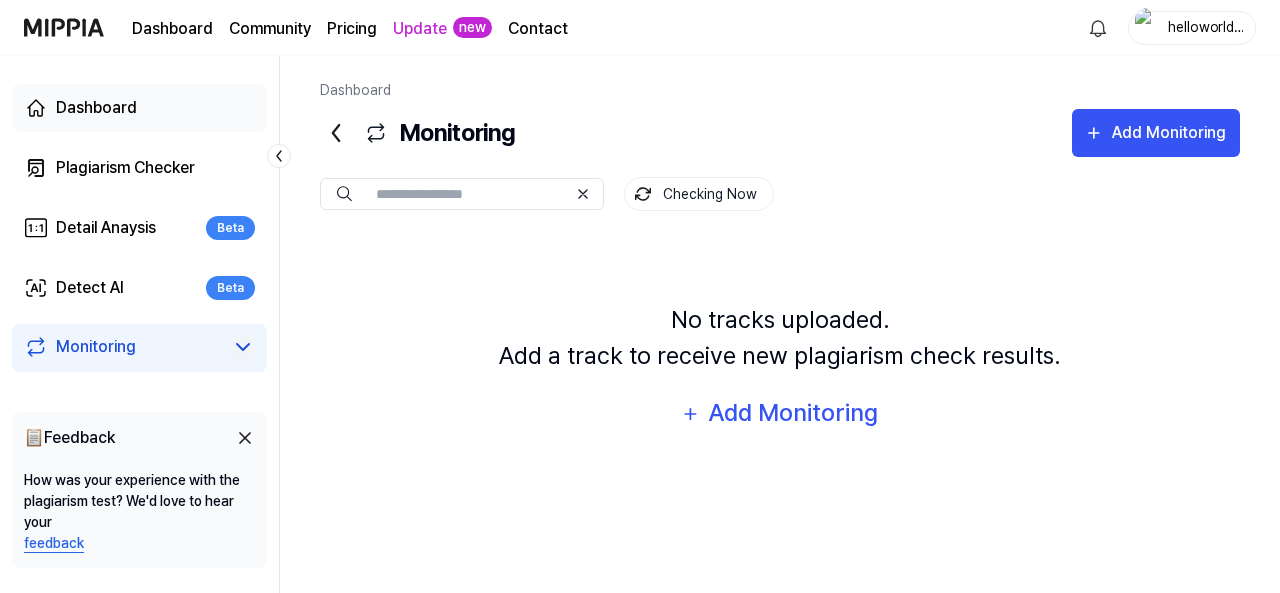 click on "Dashboard" at bounding box center (139, 108) 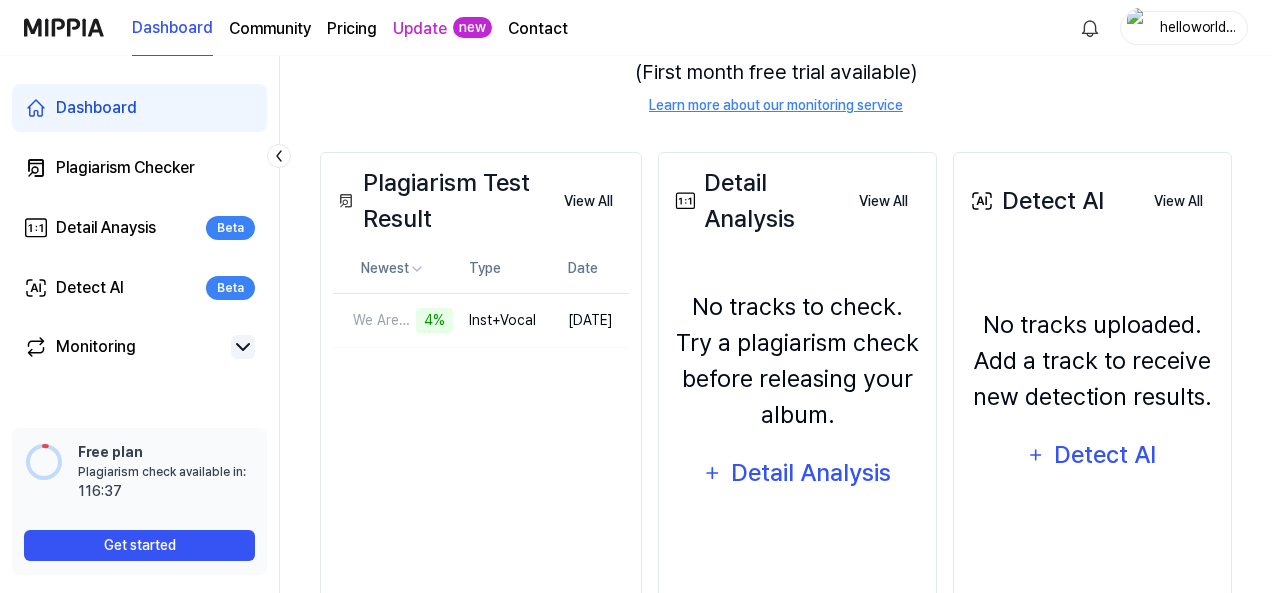 scroll, scrollTop: 313, scrollLeft: 0, axis: vertical 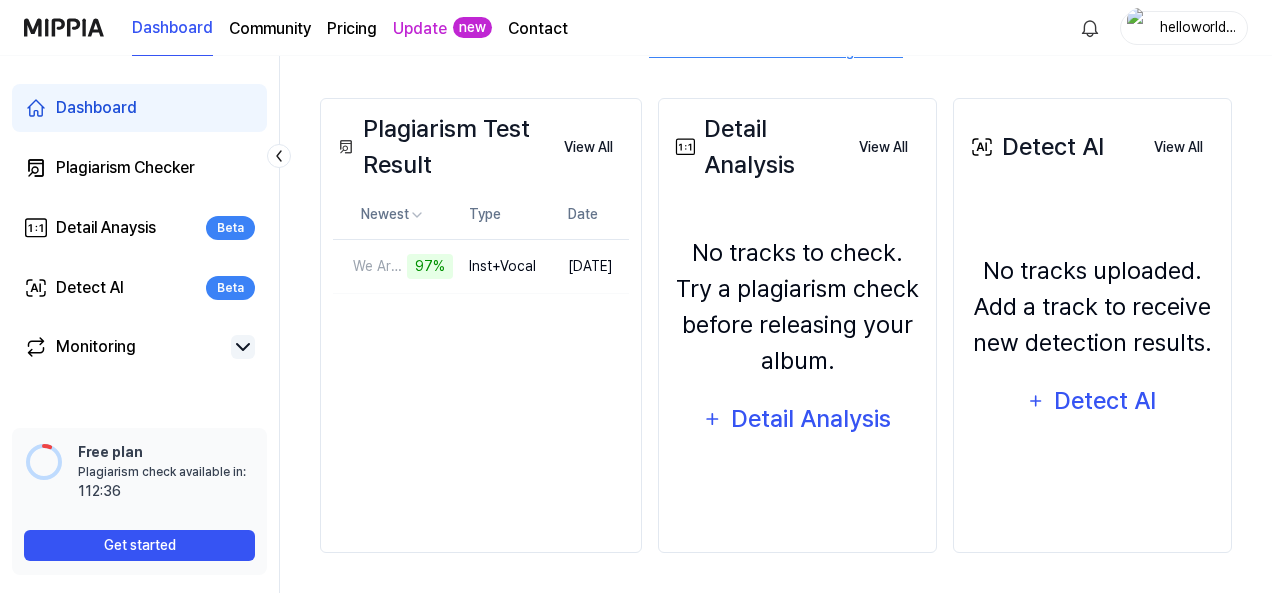 click on "Plagiarism Test Result View All Plagiarism Test Result Newest Type Date We Are Free FINAL  97% Delete Inst+Vocal [DATE] View All Detail Analysis View All Detail Analysis No tracks to check.
Try a plagiarism check before releasing your album. Detail Analysis View All Detect AI View All Detect AI No tracks uploaded.
Add a track to receive new detection results. Detect AI View All" at bounding box center (776, 325) 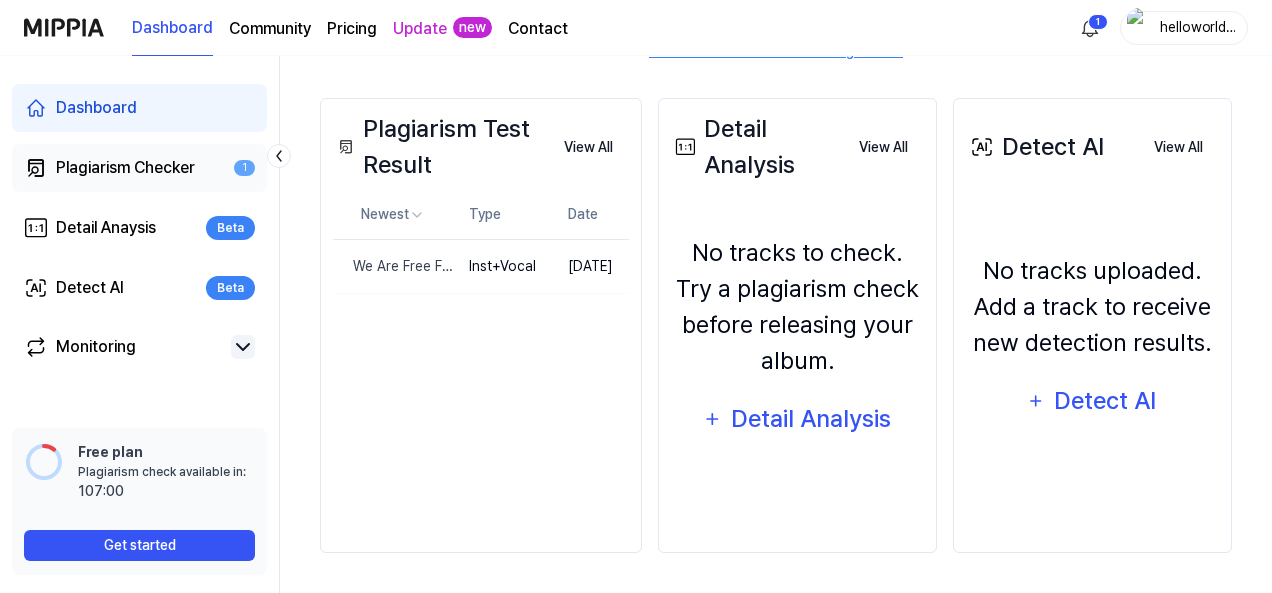 click on "Plagiarism Checker" at bounding box center (125, 168) 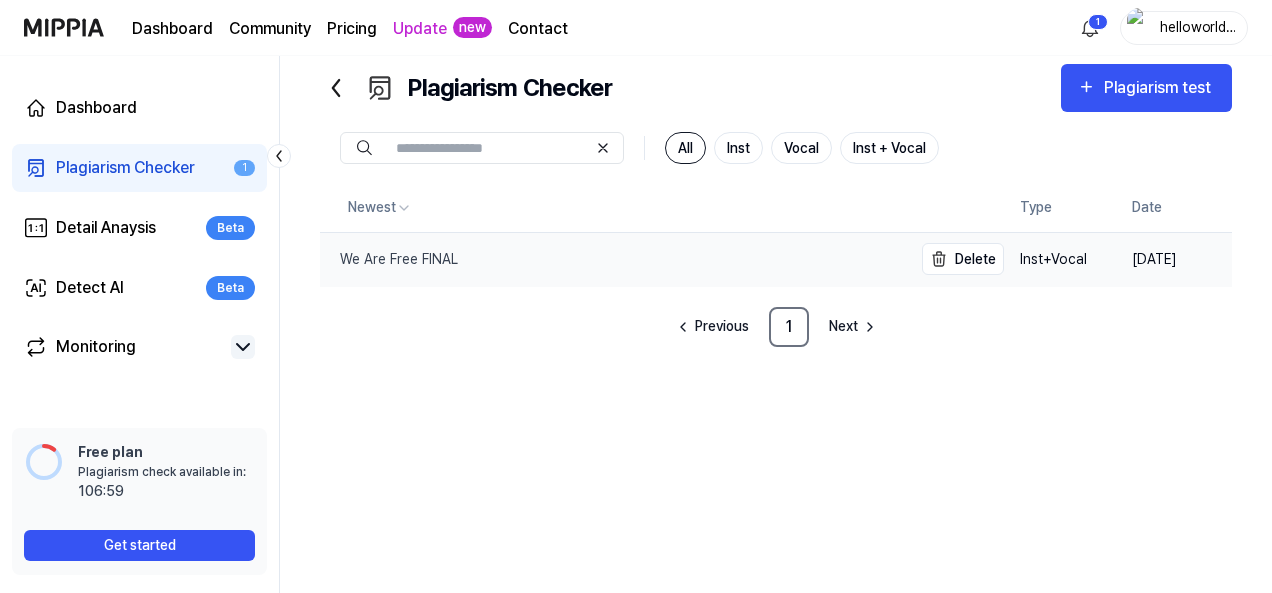 click on "We Are Free FINAL" at bounding box center [616, 259] 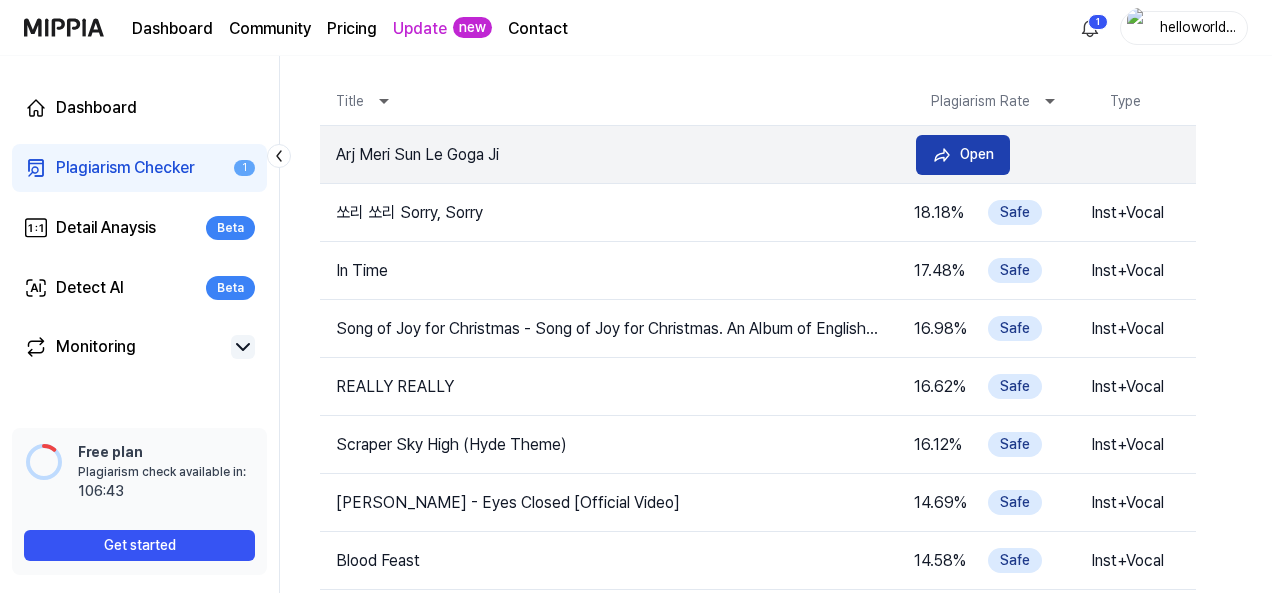 click 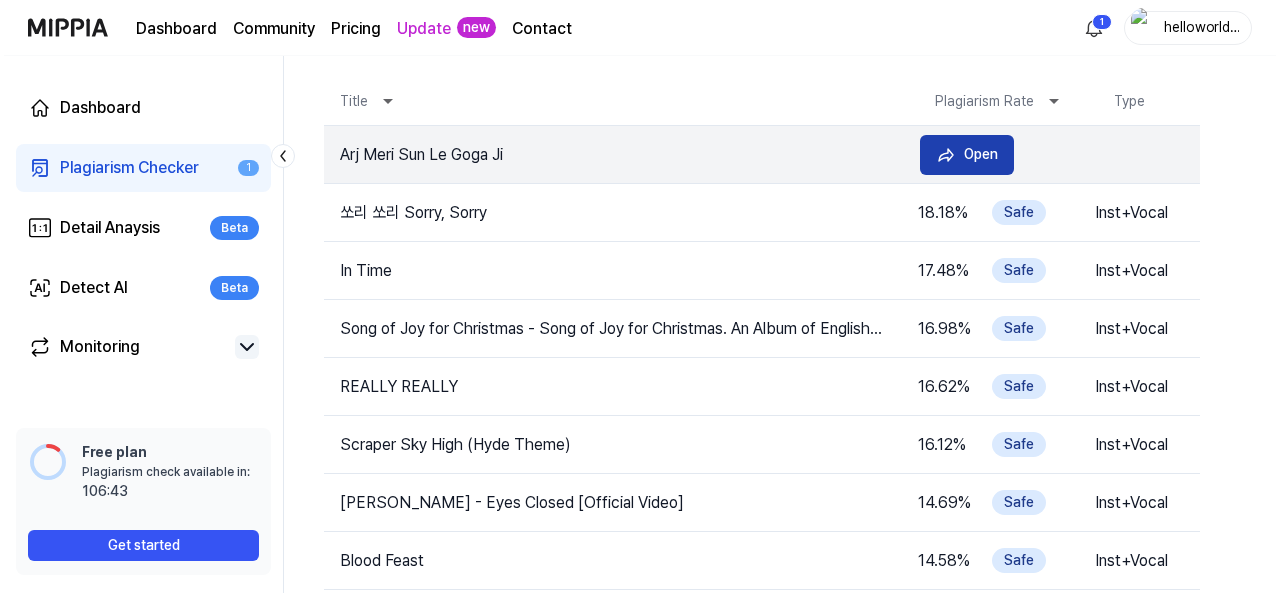 scroll, scrollTop: 0, scrollLeft: 0, axis: both 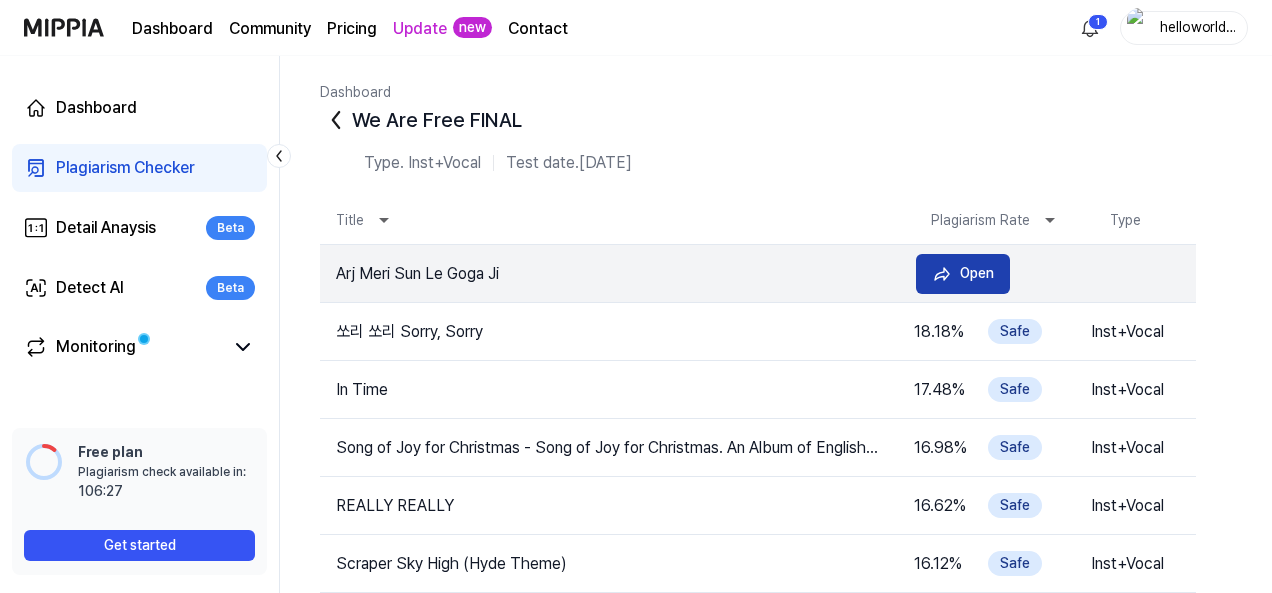 click 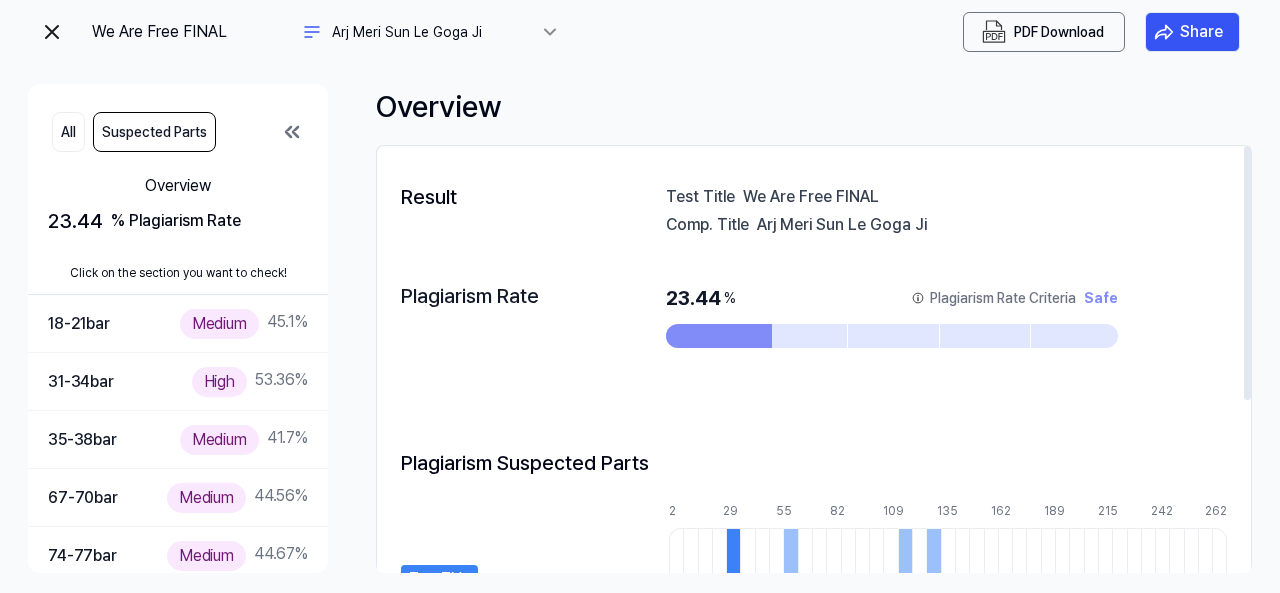 drag, startPoint x: 760, startPoint y: 224, endPoint x: 907, endPoint y: 226, distance: 147.01361 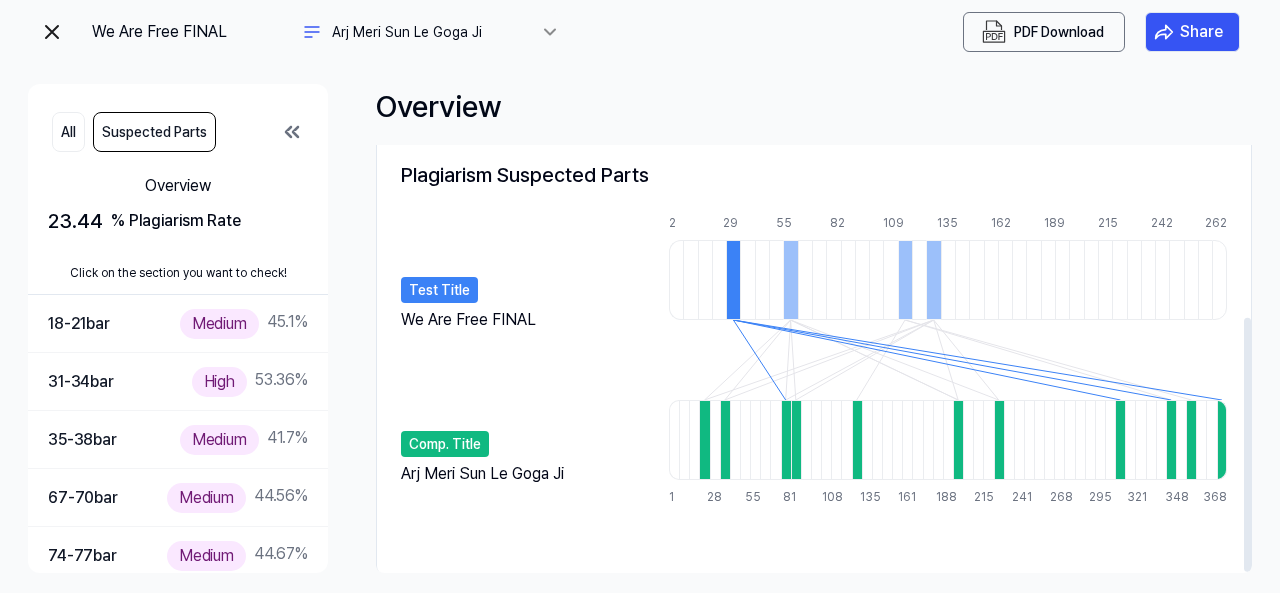 scroll, scrollTop: 289, scrollLeft: 0, axis: vertical 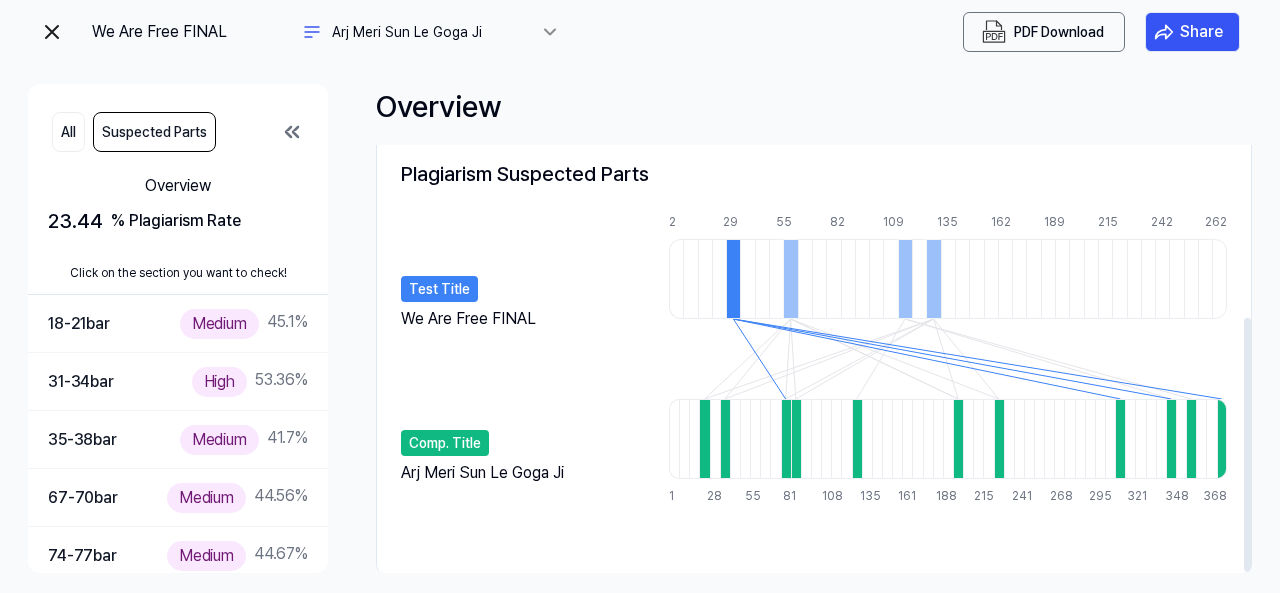 click on "Arj Meri Sun Le Goga Ji" at bounding box center (482, 473) 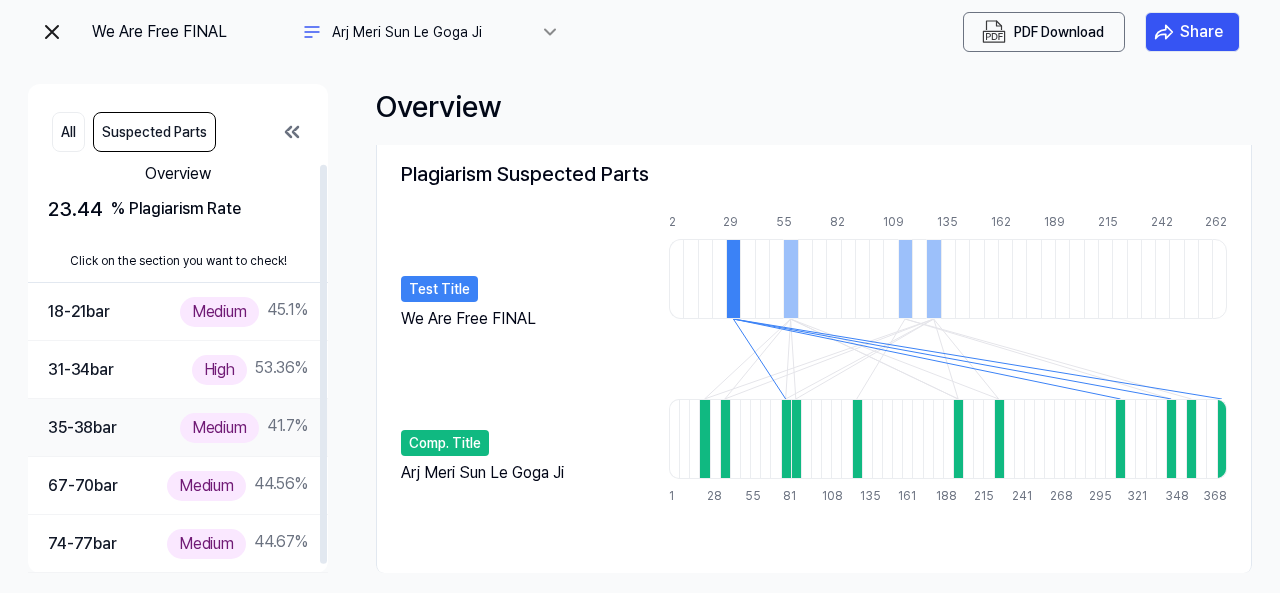 scroll, scrollTop: 0, scrollLeft: 0, axis: both 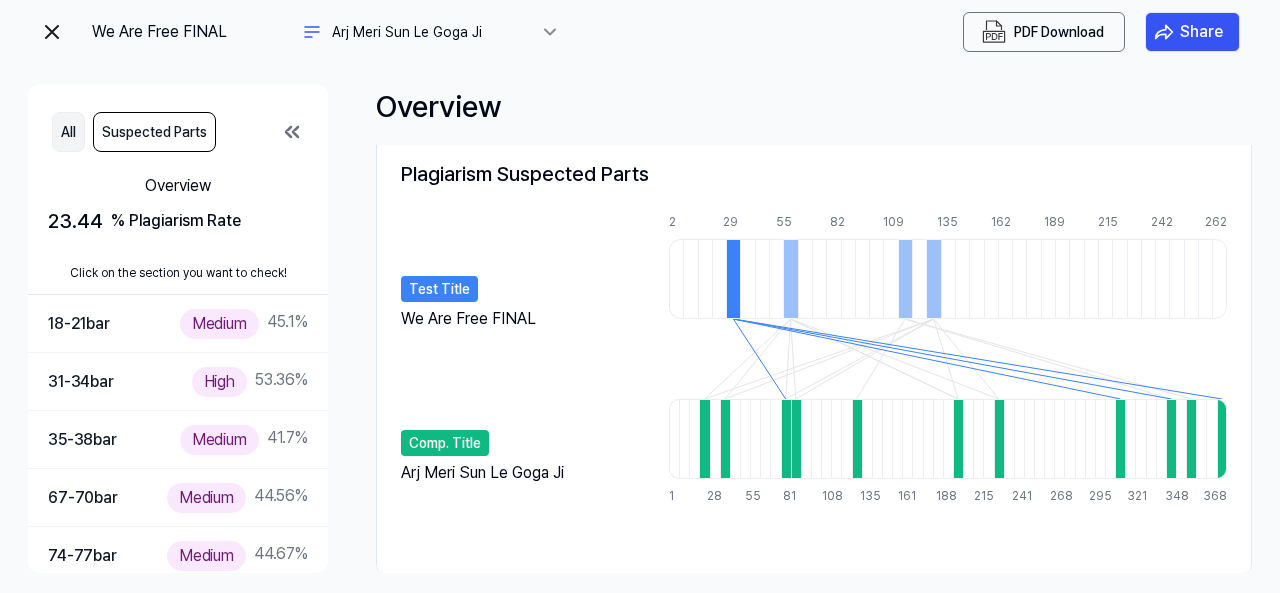 click on "All" at bounding box center (68, 132) 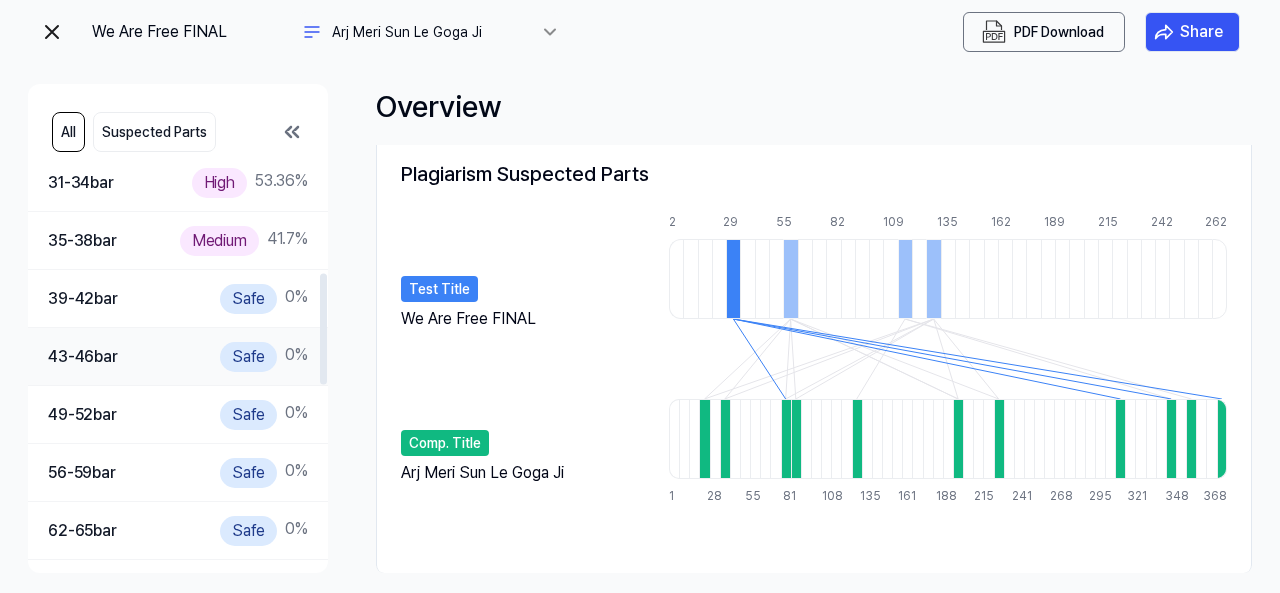 scroll, scrollTop: 400, scrollLeft: 0, axis: vertical 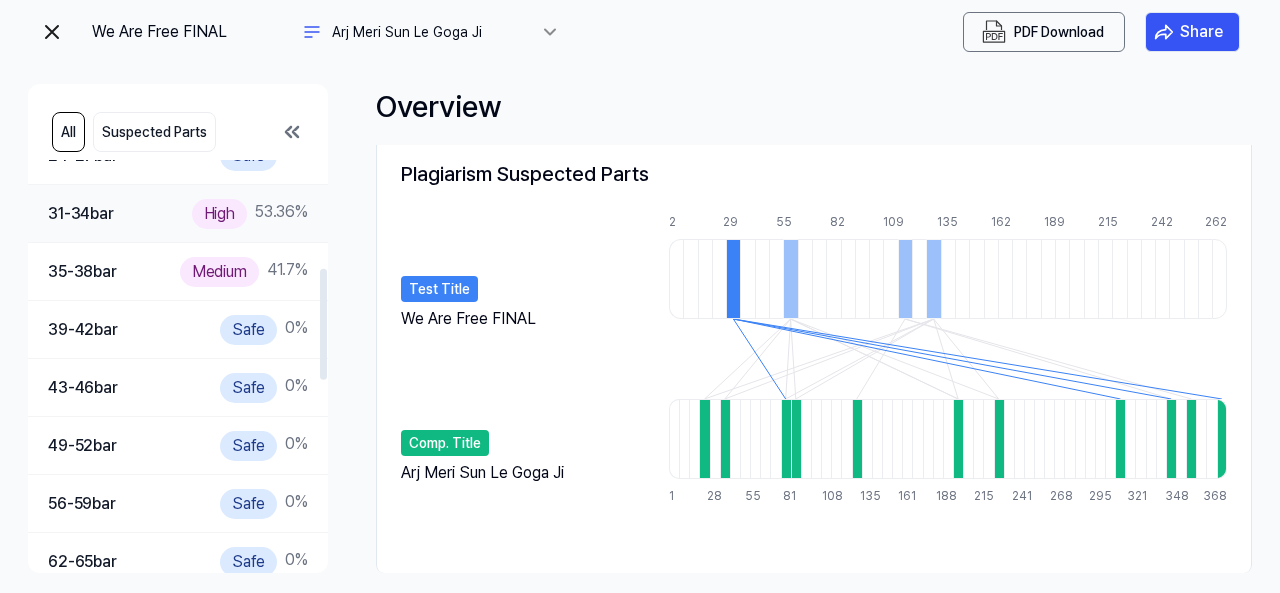 click on "31-34  bar High 53.36 %" at bounding box center (178, 213) 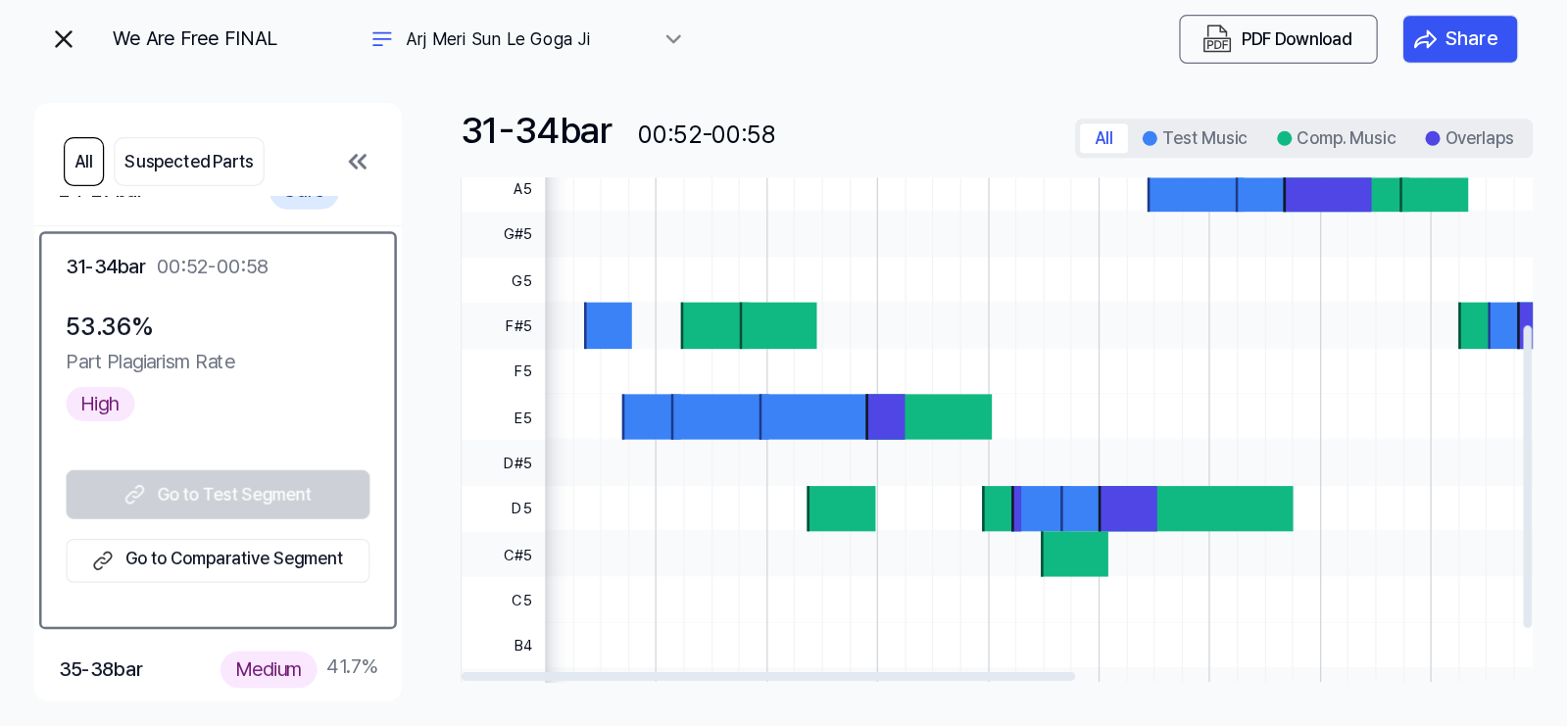 scroll, scrollTop: 266, scrollLeft: 0, axis: vertical 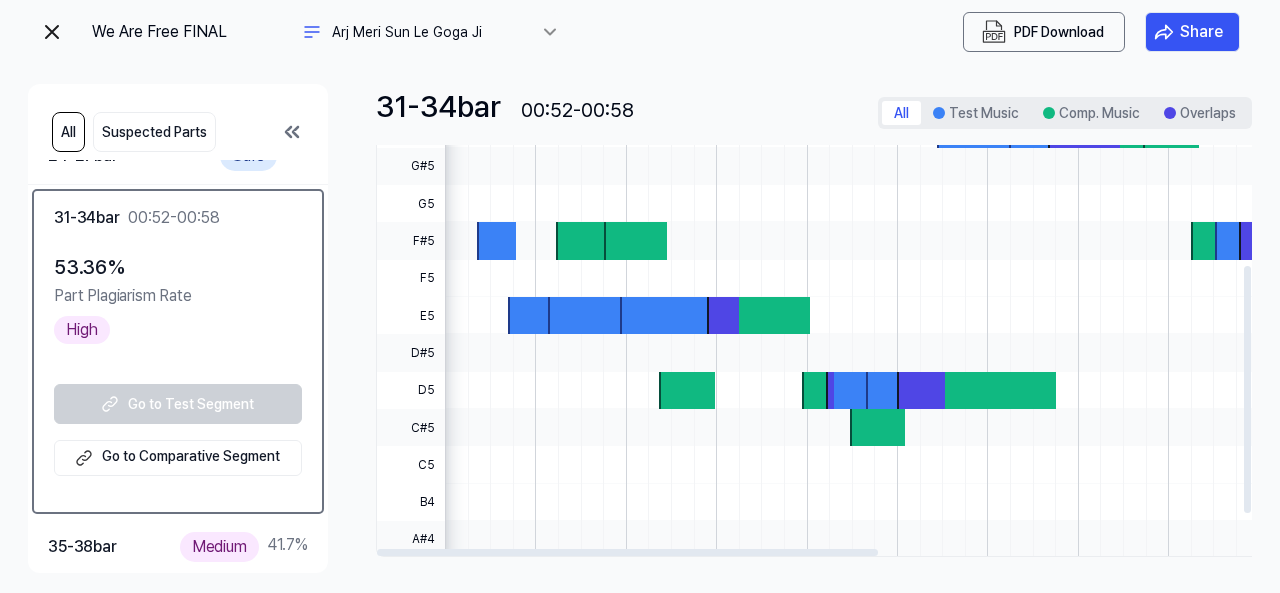 type 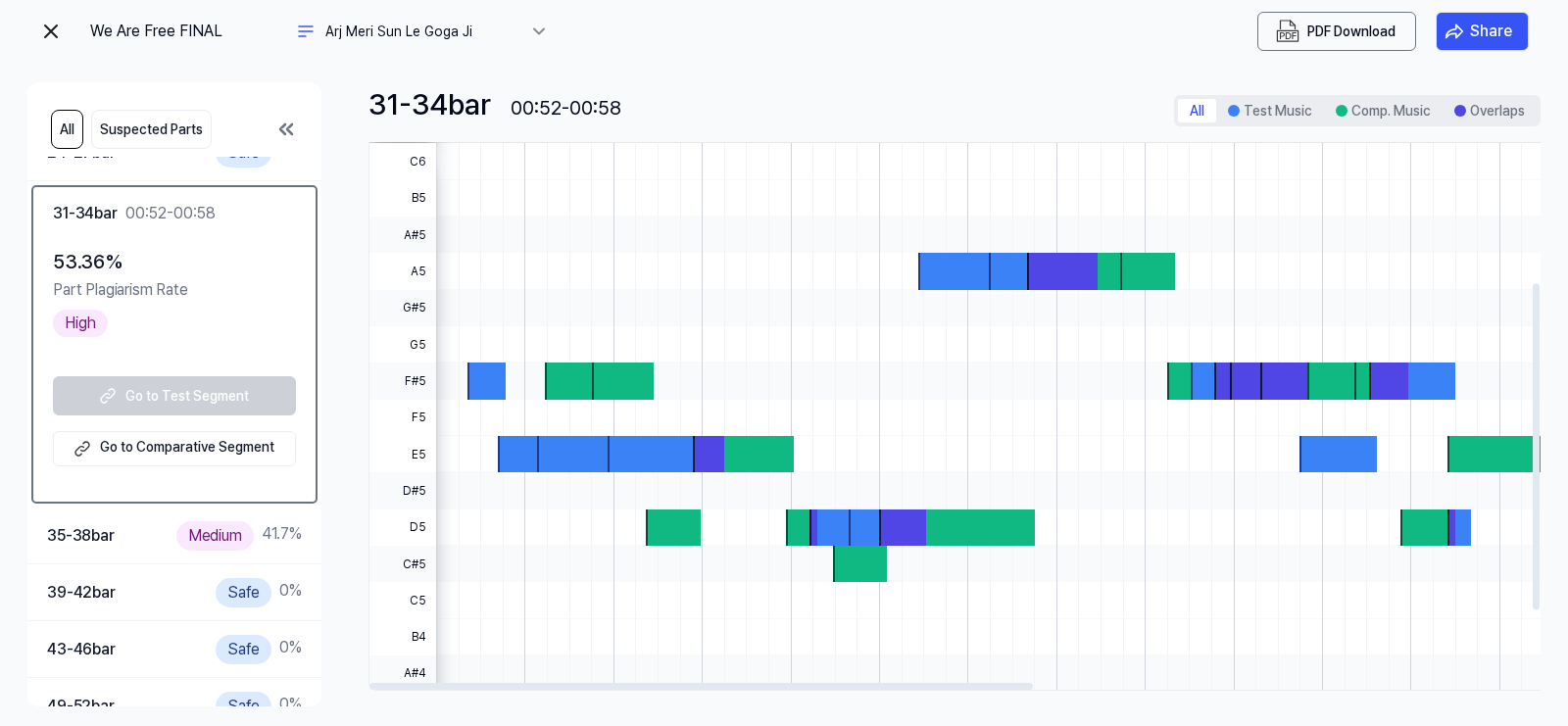 scroll, scrollTop: 392, scrollLeft: 0, axis: vertical 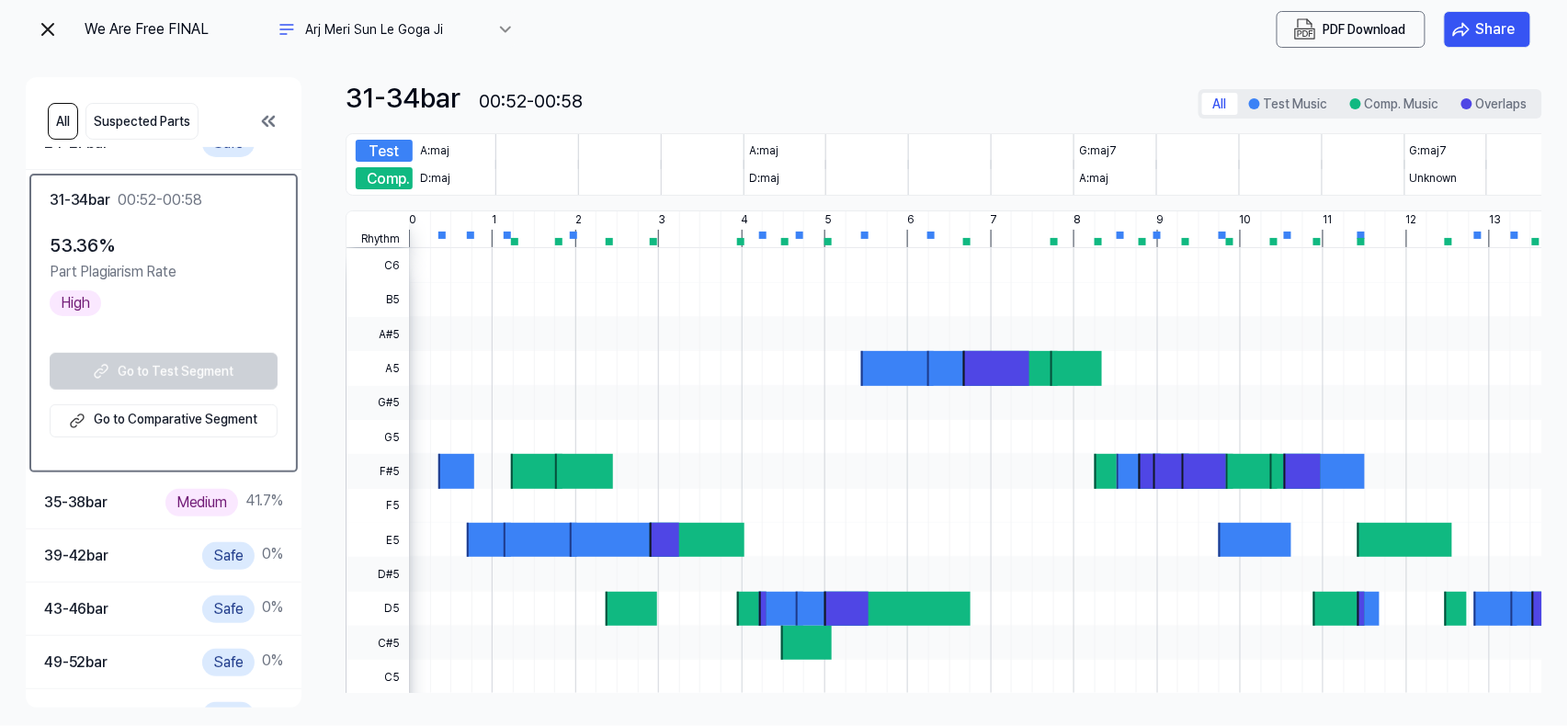 click at bounding box center (48, 29) 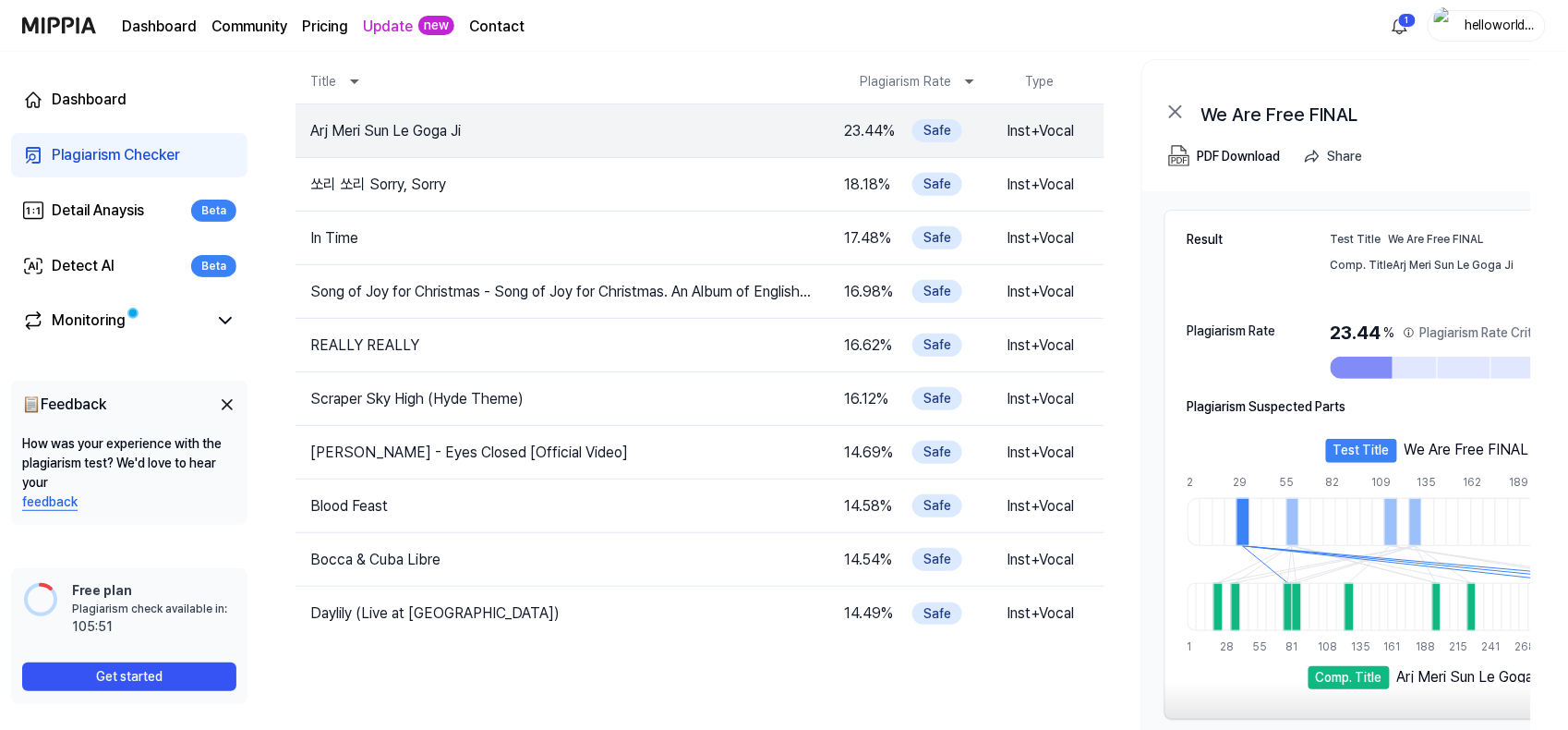 scroll, scrollTop: 204, scrollLeft: 0, axis: vertical 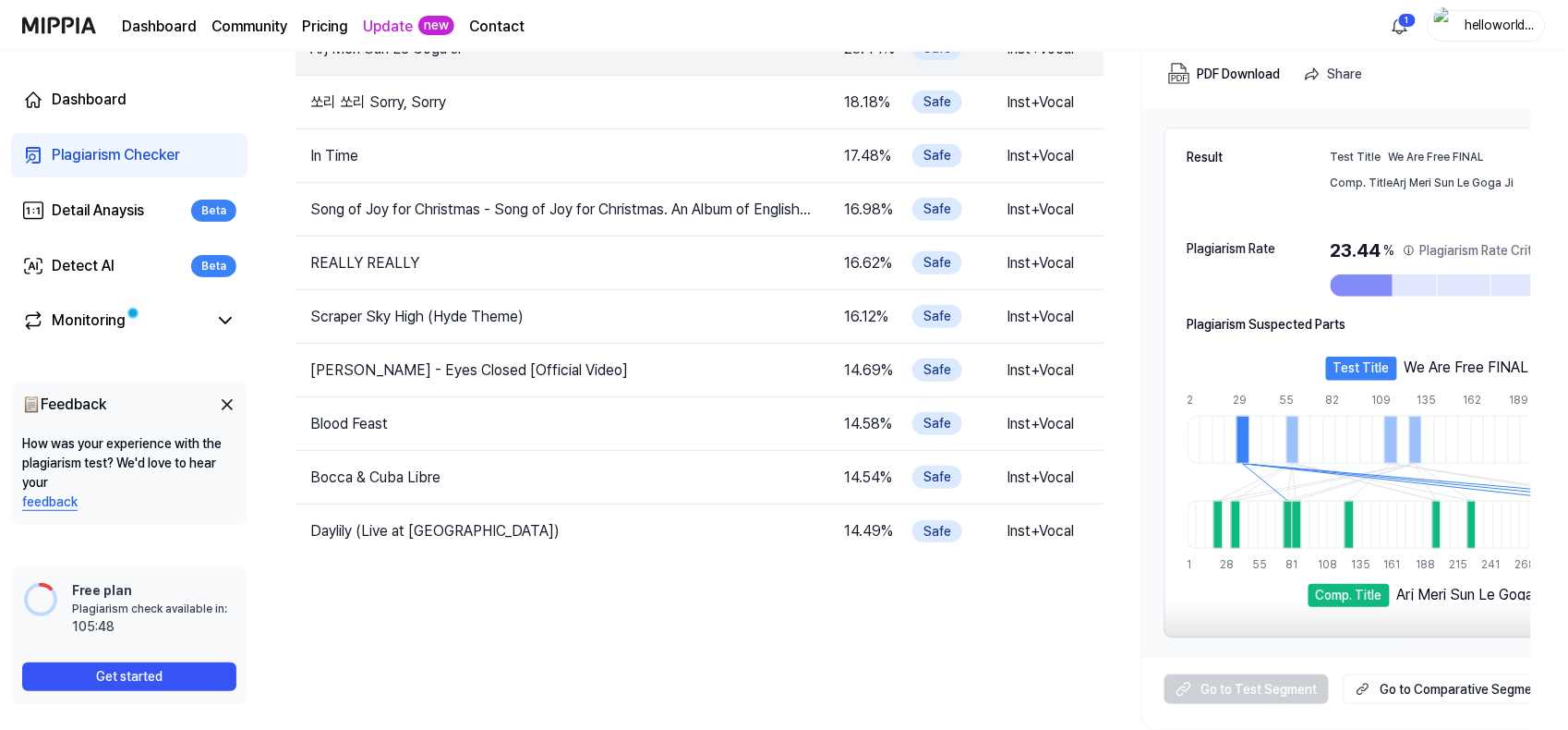 click on "Plagiarism Checker" at bounding box center [129, 155] 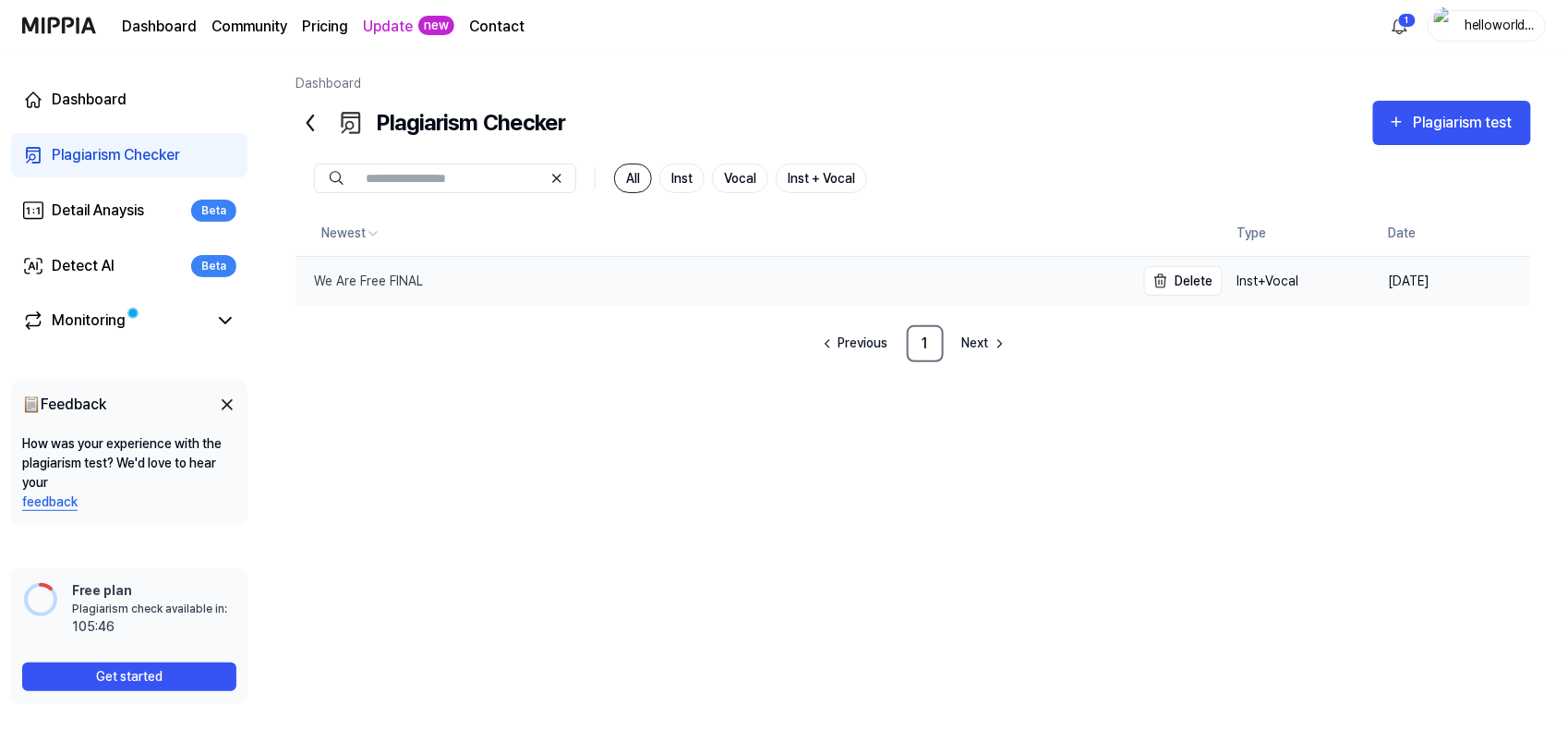 click on "We Are Free FINAL" at bounding box center (715, 281) 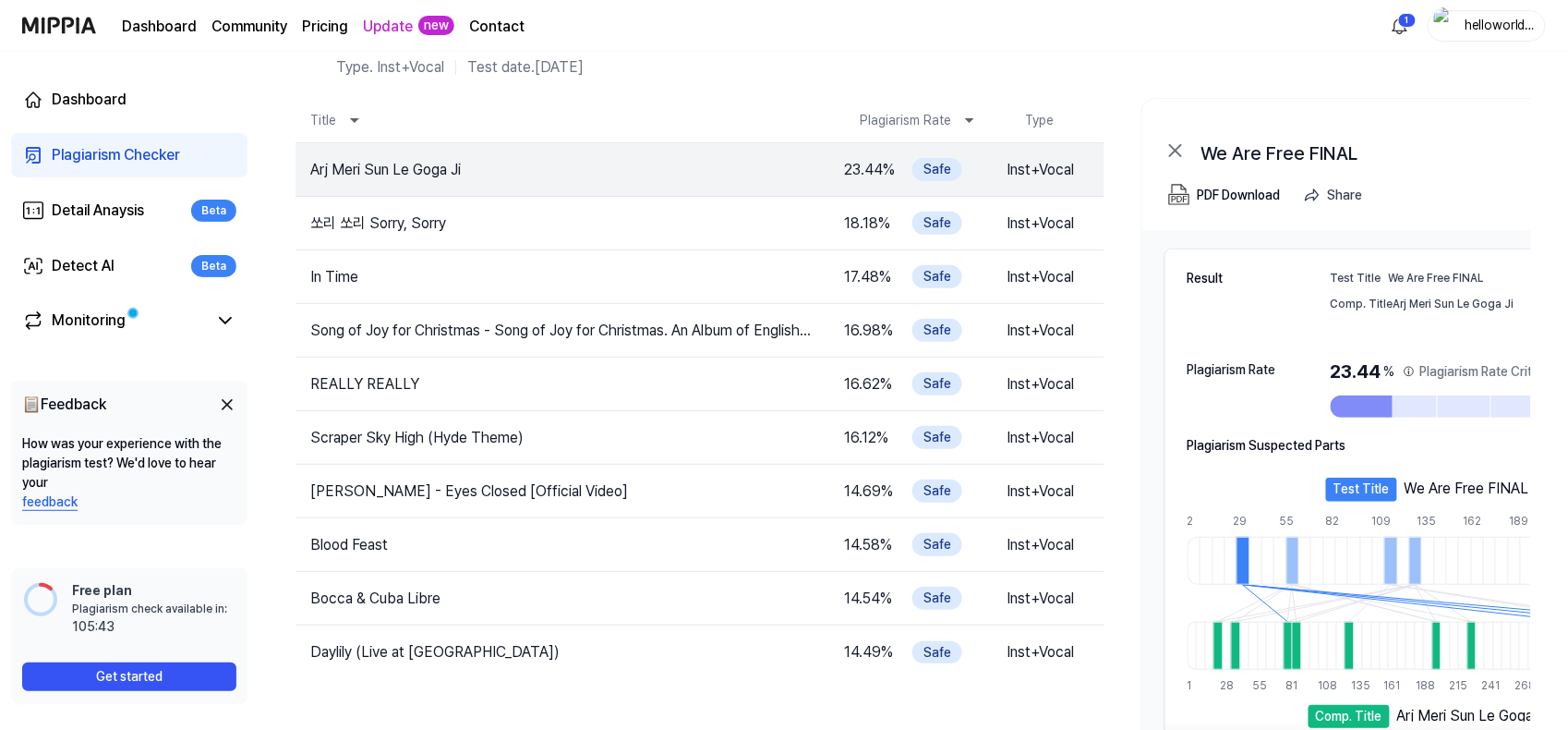 scroll, scrollTop: 123, scrollLeft: 0, axis: vertical 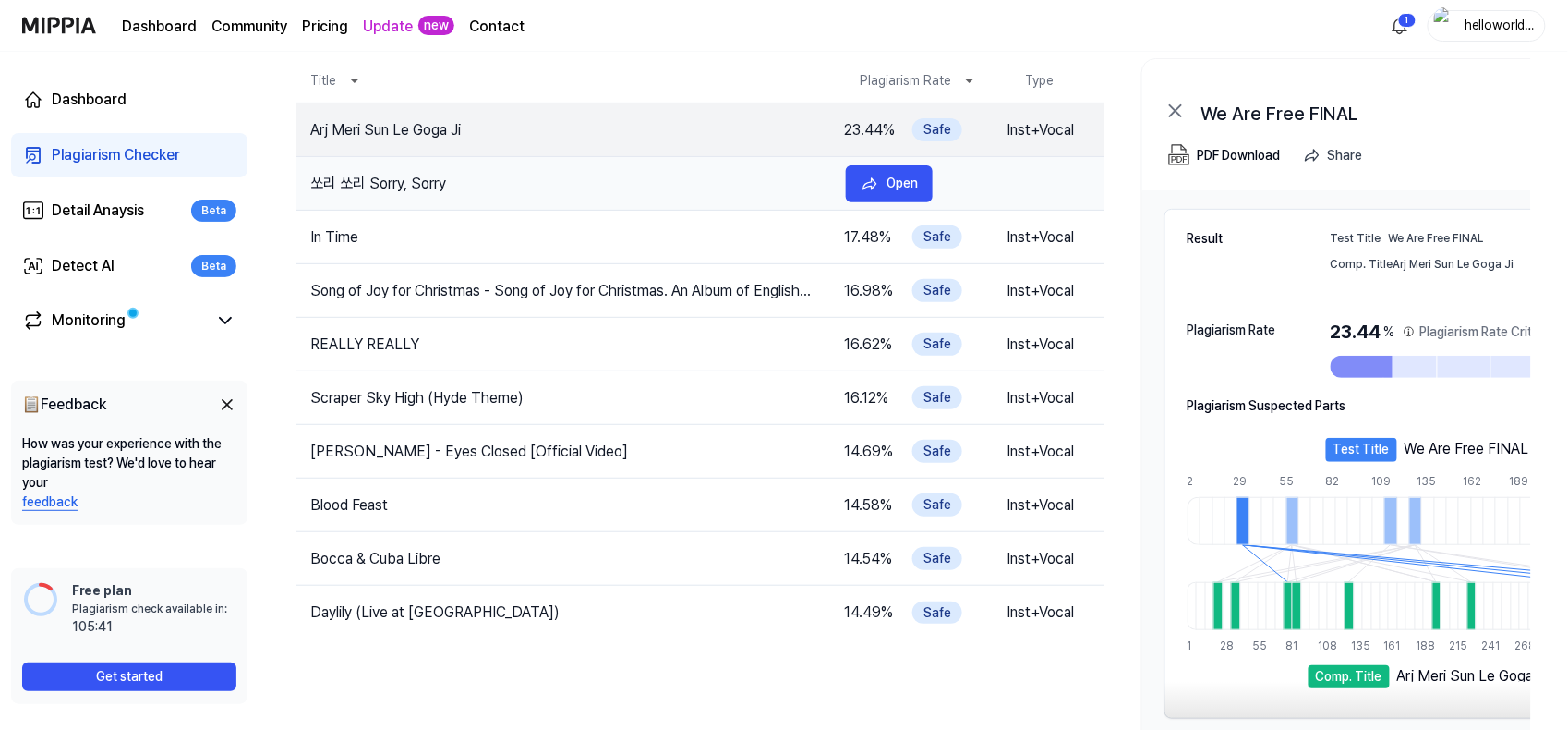 click on "쏘리 쏘리 Sorry, Sorry" at bounding box center (563, 184) 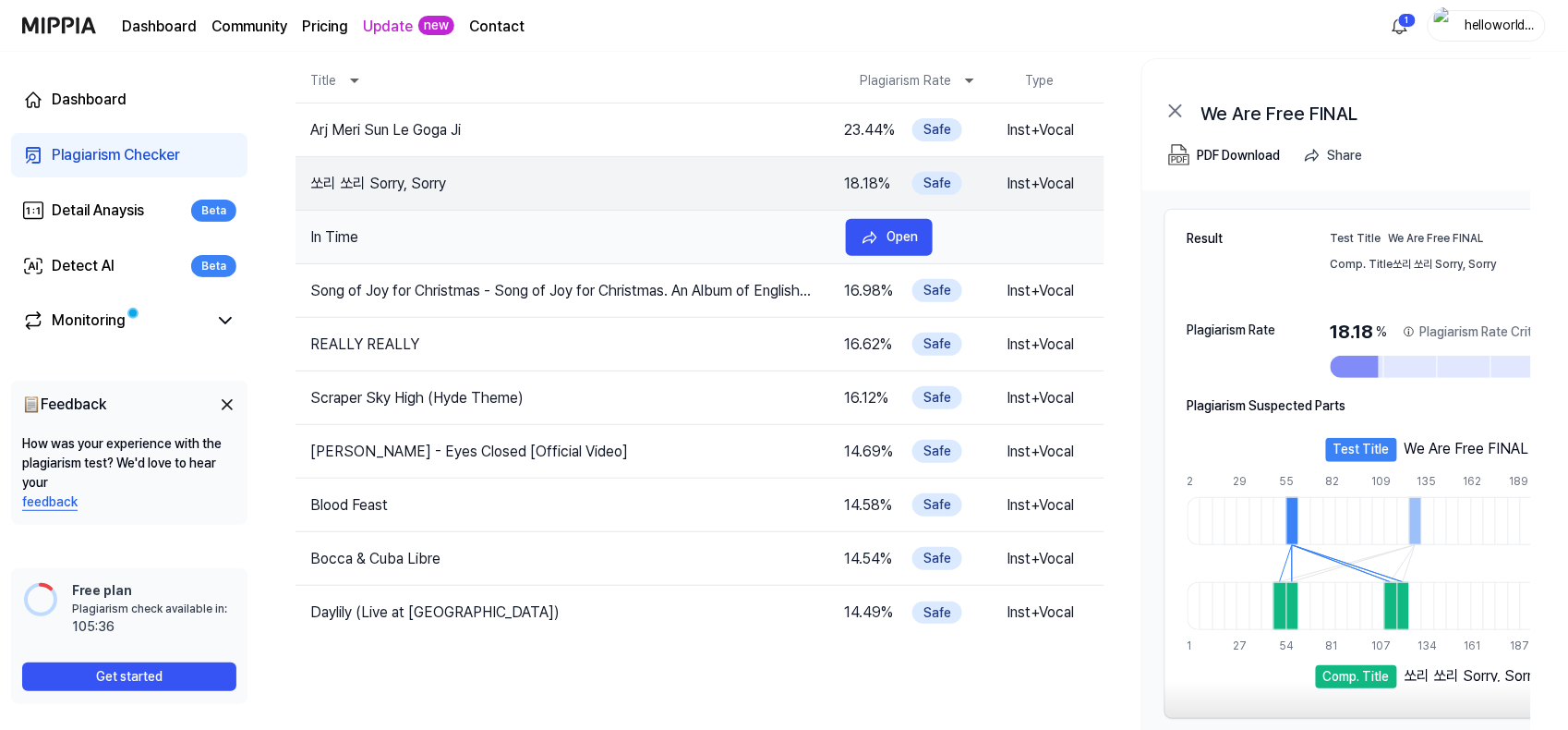 click on "In Time 17.48  % Safe Inst+Vocal Open" at bounding box center (700, 237) 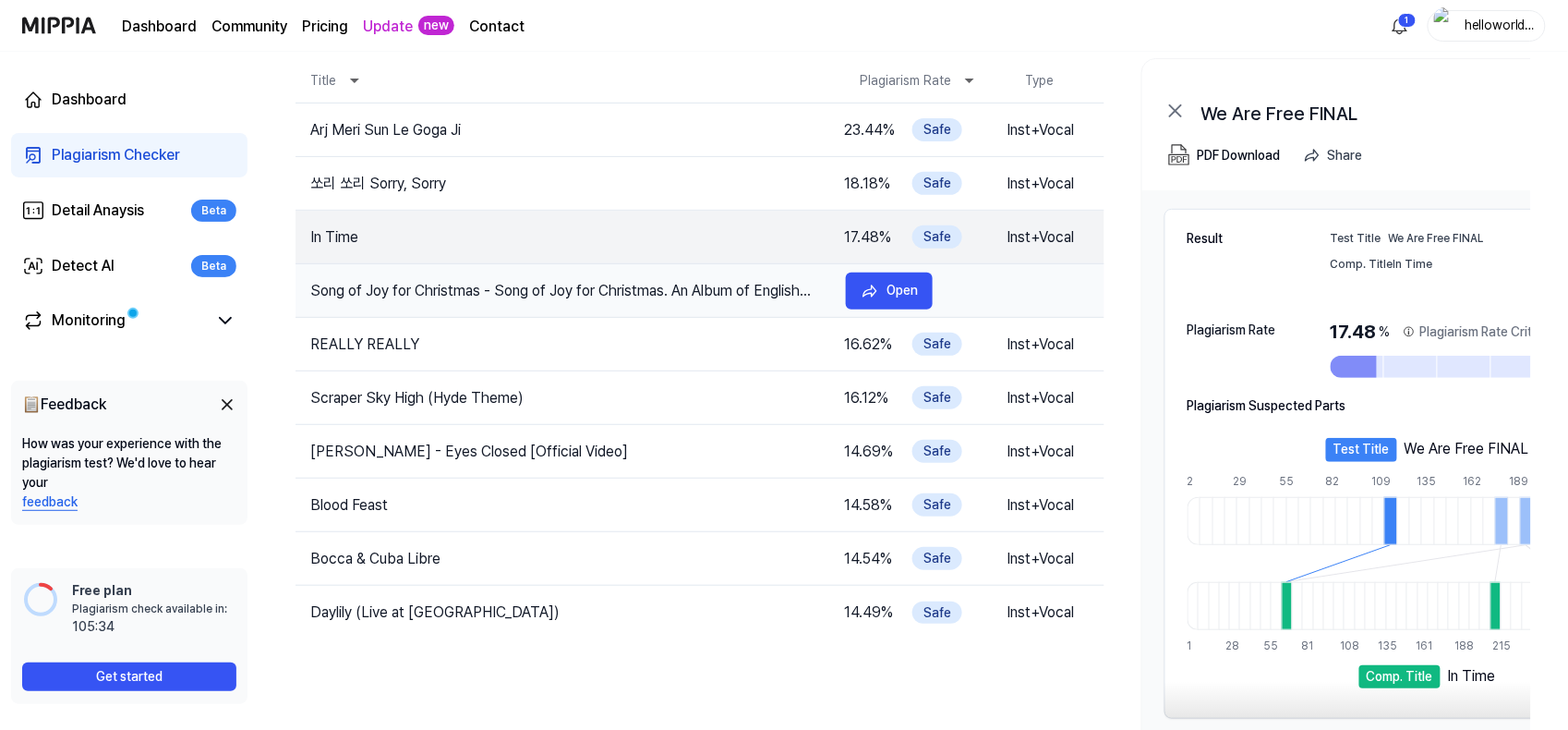click on "Song of Joy for Christmas - Song of Joy for Christmas. An Album of English Carols" at bounding box center [563, 291] 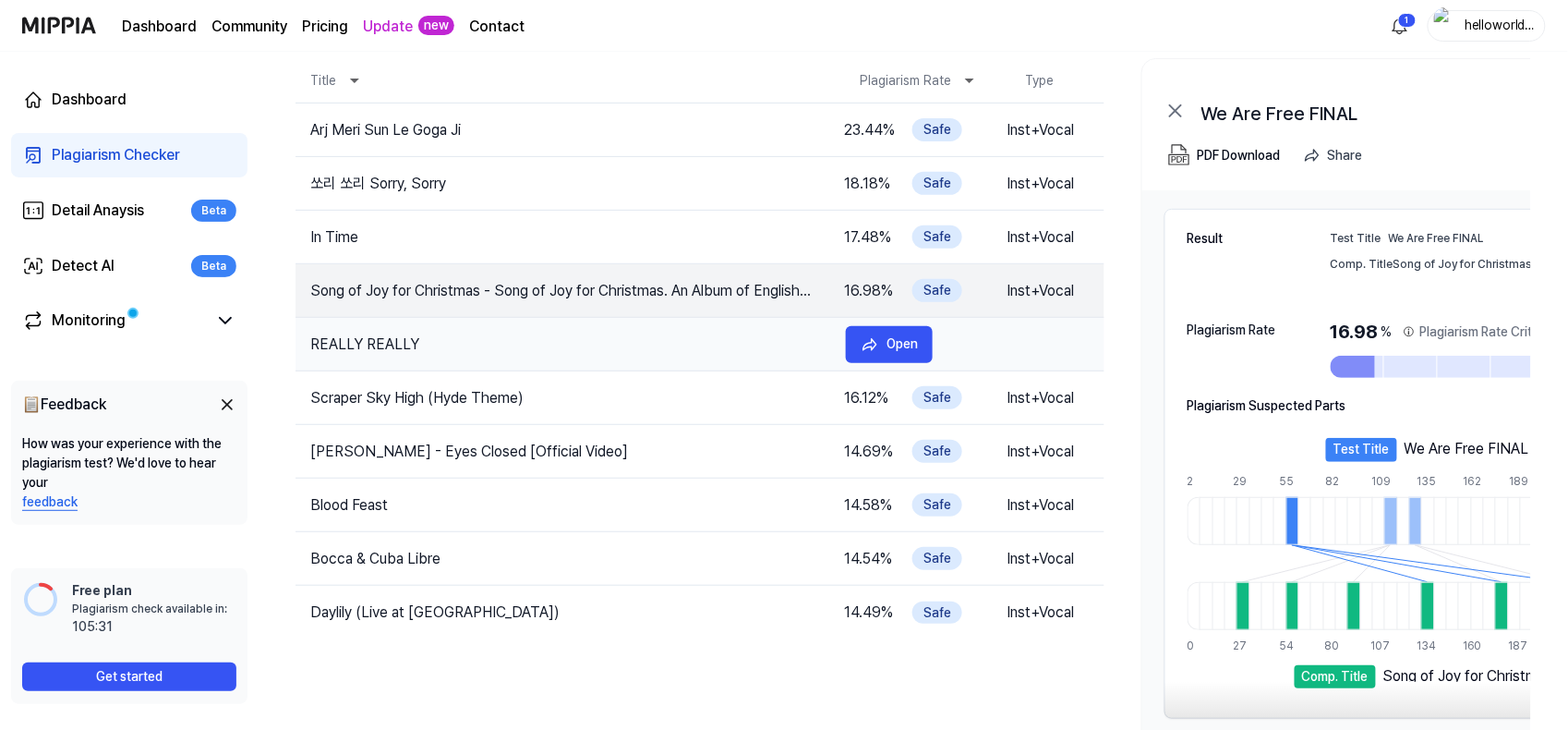 click on "REALLY REALLY" at bounding box center (563, 345) 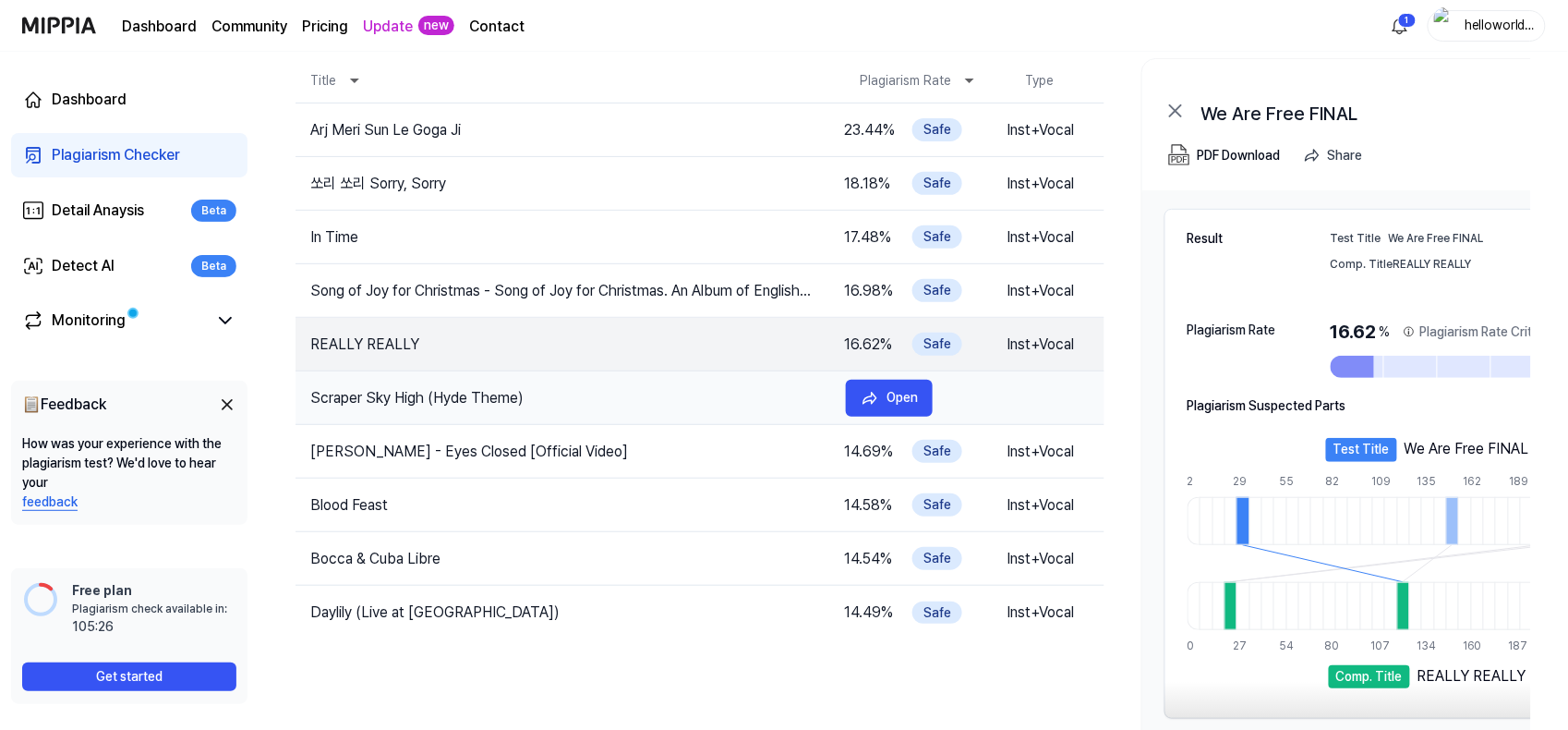 click on "Scraper Sky High (Hyde Theme) 16.12  % Safe Inst+Vocal Open" at bounding box center (700, 398) 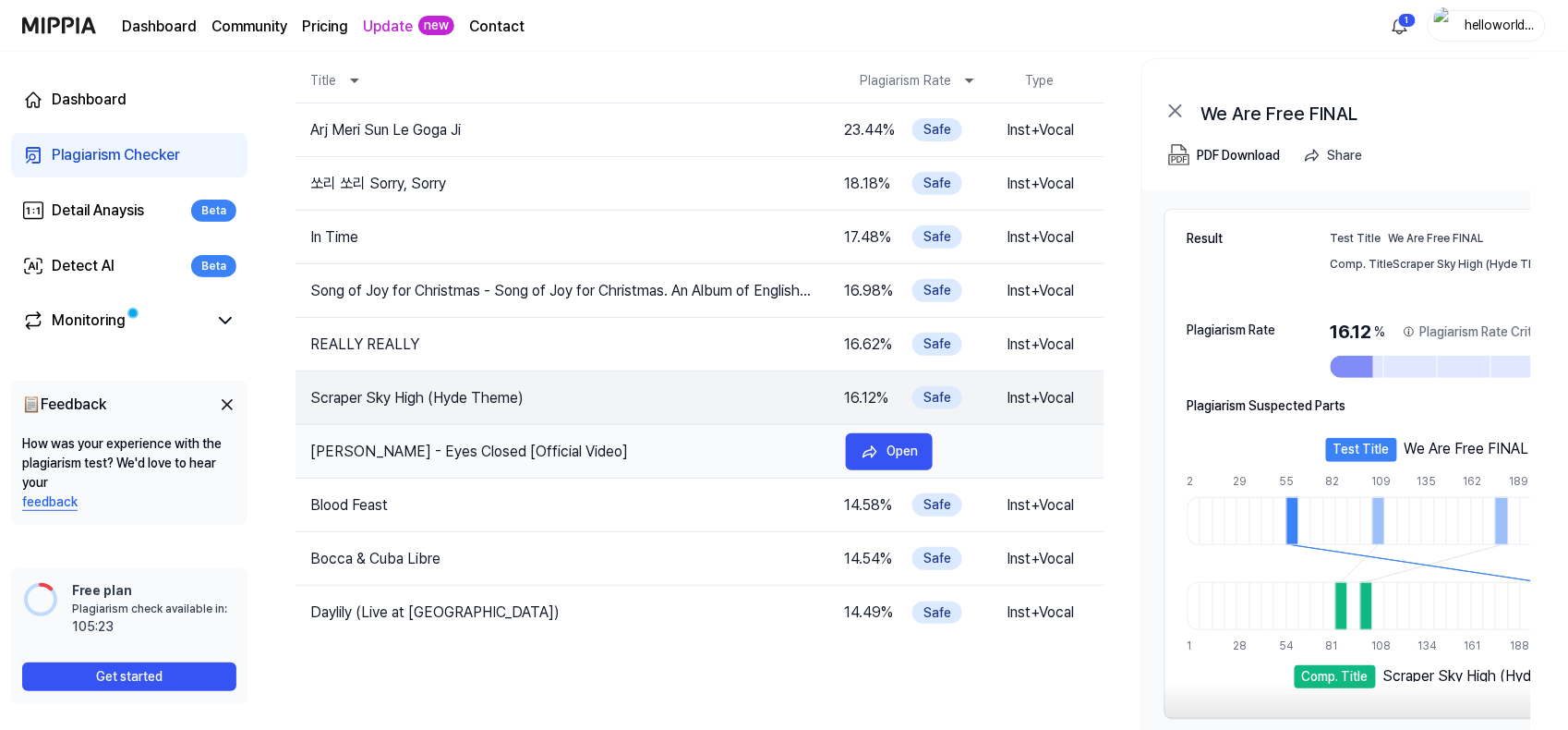 click on "[PERSON_NAME] - Eyes Closed [Official Video] 14.69  % Safe Inst+Vocal Open" at bounding box center (700, 452) 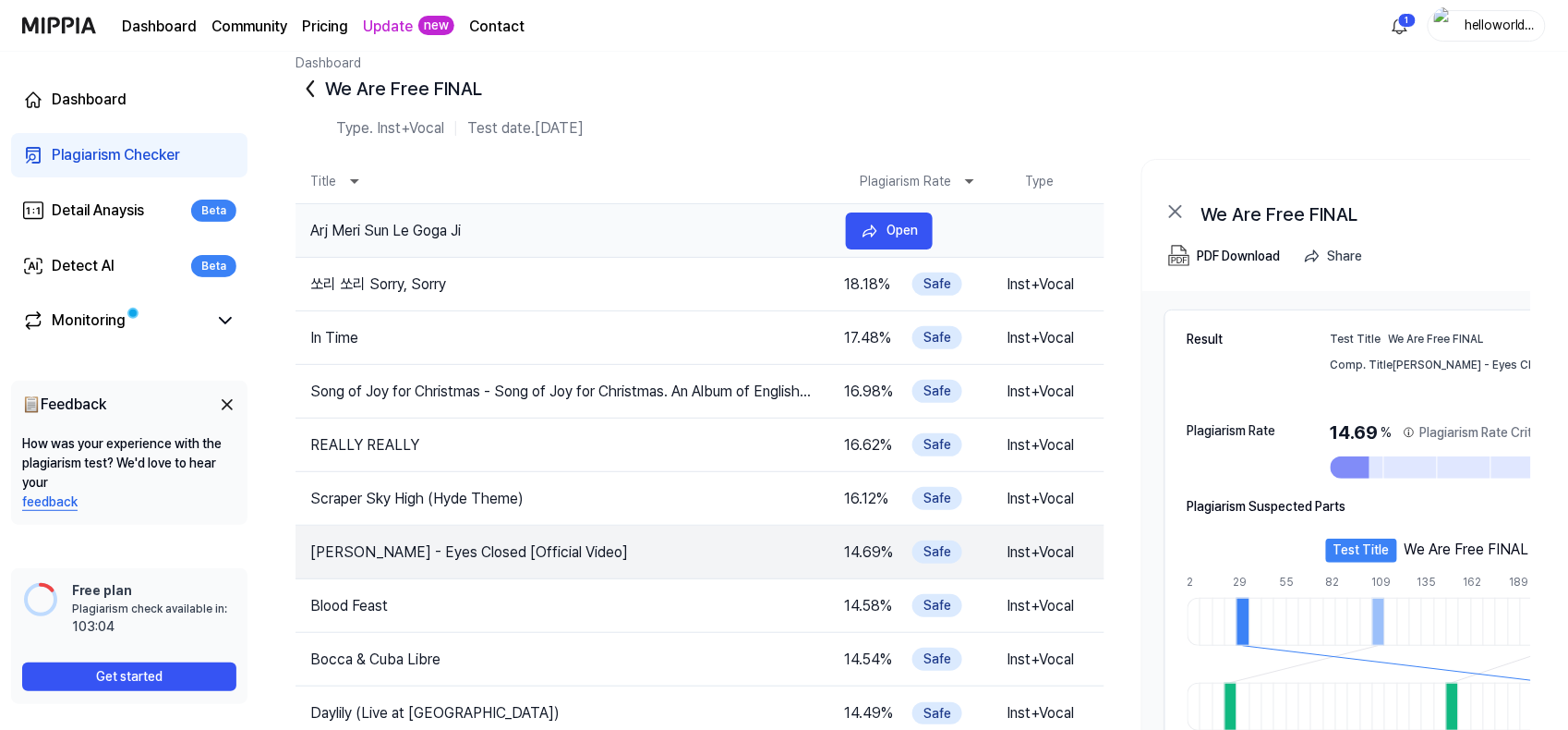 scroll, scrollTop: 0, scrollLeft: 0, axis: both 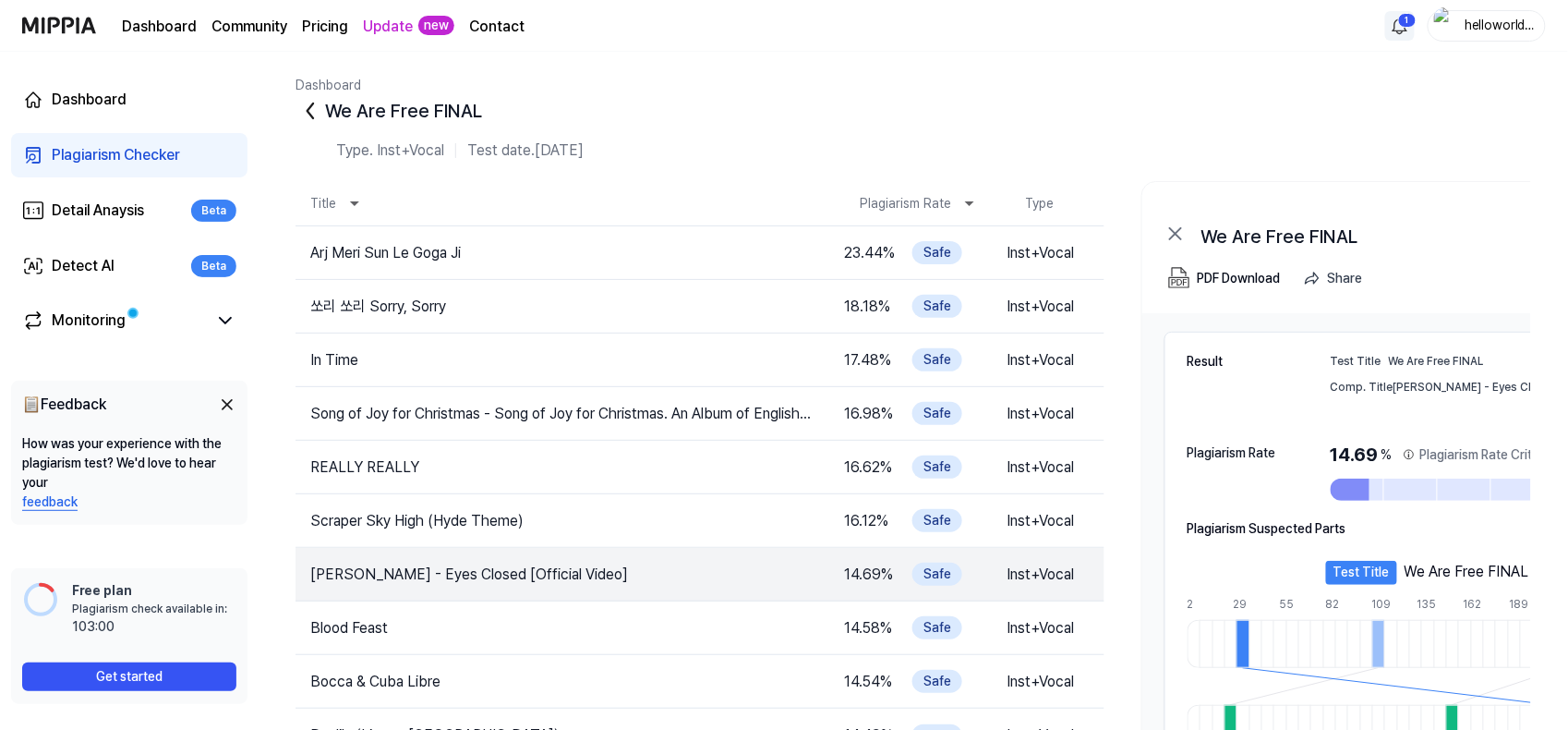click on "Dashboard Community Pricing Update new Contact 1 helloworld12345 Dashboard Plagiarism Checker Detail Anaysis Beta Detect AI Beta Monitoring 📋  Feedback How was your experience with the plagiarism test? We'd love to hear your  feedback Free plan Plagiarism check available in:  available in:      103:00 Get started Dashboard We Are Free FINAL Type.    Inst+Vocal Test date.  [DATE] Title Plagiarism Rate Type Arj Meri Sun Le Goga Ji 23.44  % Safe Inst+Vocal Open 쏘리 쏘리 Sorry, Sorry 18.18  % Safe Inst+Vocal Open In Time 17.48  % Safe Inst+Vocal Open Song of Joy for Christmas - Song of Joy for Christmas. An Album of English Carols 16.98  % Safe Inst+Vocal Open REALLY REALLY 16.62  % Safe Inst+Vocal Open Scraper Sky High (Hyde Theme) 16.12  % Safe Inst+Vocal Open [PERSON_NAME] - Eyes Closed [Official Video] 14.69  % Safe Inst+Vocal Open Blood Feast 14.58  % Safe Inst+Vocal Open Bocca & Cuba Libre 14.54  % Safe Inst+Vocal Open Daylily (Live at Studio 4) 14.49  % Safe Inst+Vocal Open We Are Free FINAL Open" at bounding box center (784, 365) 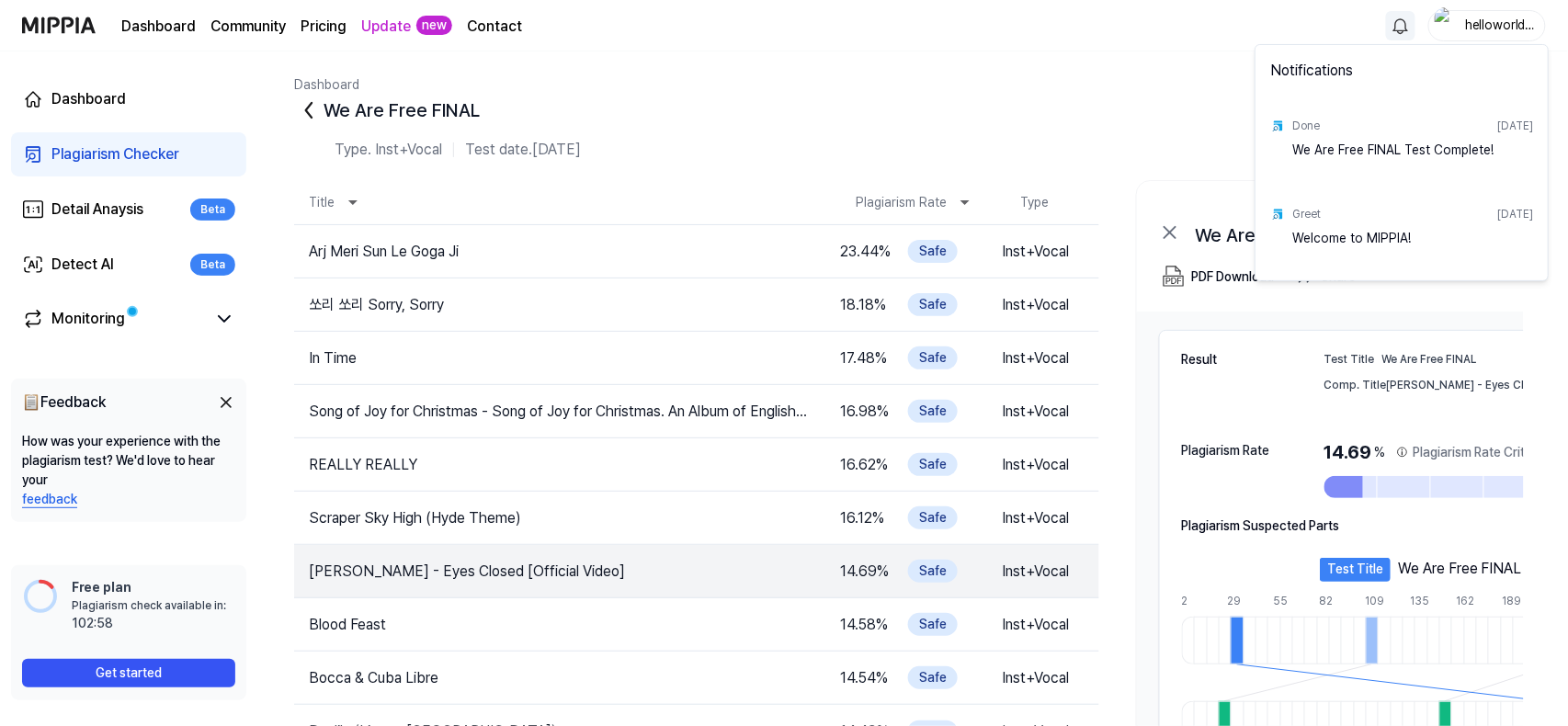 click on "Dashboard Community Pricing Update new Contact helloworld12345 Dashboard Plagiarism Checker Detail Anaysis Beta Detect AI Beta Monitoring 📋  Feedback How was your experience with the plagiarism test? We'd love to hear your  feedback Free plan Plagiarism check available in:  available in:      102:58 Get started Dashboard We Are Free FINAL Type.    Inst+Vocal Test date.  [DATE] Title Plagiarism Rate Type Arj Meri Sun Le Goga Ji 23.44  % Safe Inst+Vocal Open 쏘리 쏘리 Sorry, Sorry 18.18  % Safe Inst+Vocal Open In Time 17.48  % Safe Inst+Vocal Open Song of Joy for Christmas - Song of Joy for Christmas. An Album of English Carols 16.98  % Safe Inst+Vocal Open REALLY REALLY 16.62  % Safe Inst+Vocal Open Scraper Sky High (Hyde Theme) 16.12  % Safe Inst+Vocal Open [PERSON_NAME] - Eyes Closed [Official Video] 14.69  % Safe Inst+Vocal Open Blood Feast 14.58  % Safe Inst+Vocal Open Bocca & Cuba Libre 14.54  % Safe Inst+Vocal Open Daylily (Live at Studio 4) 14.49  % Safe Inst+Vocal Open We Are Free FINAL Open" at bounding box center (784, 363) 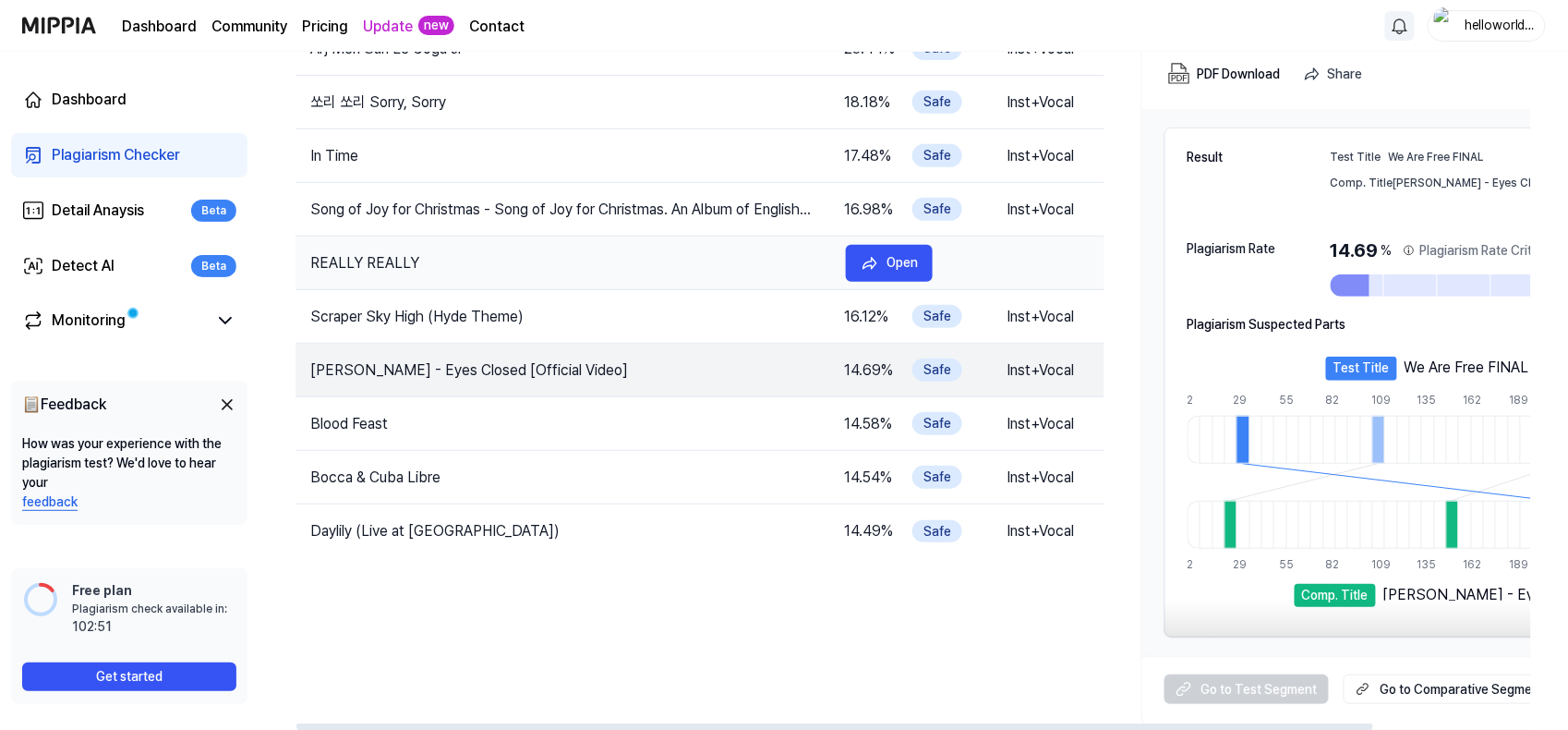scroll, scrollTop: 0, scrollLeft: 0, axis: both 